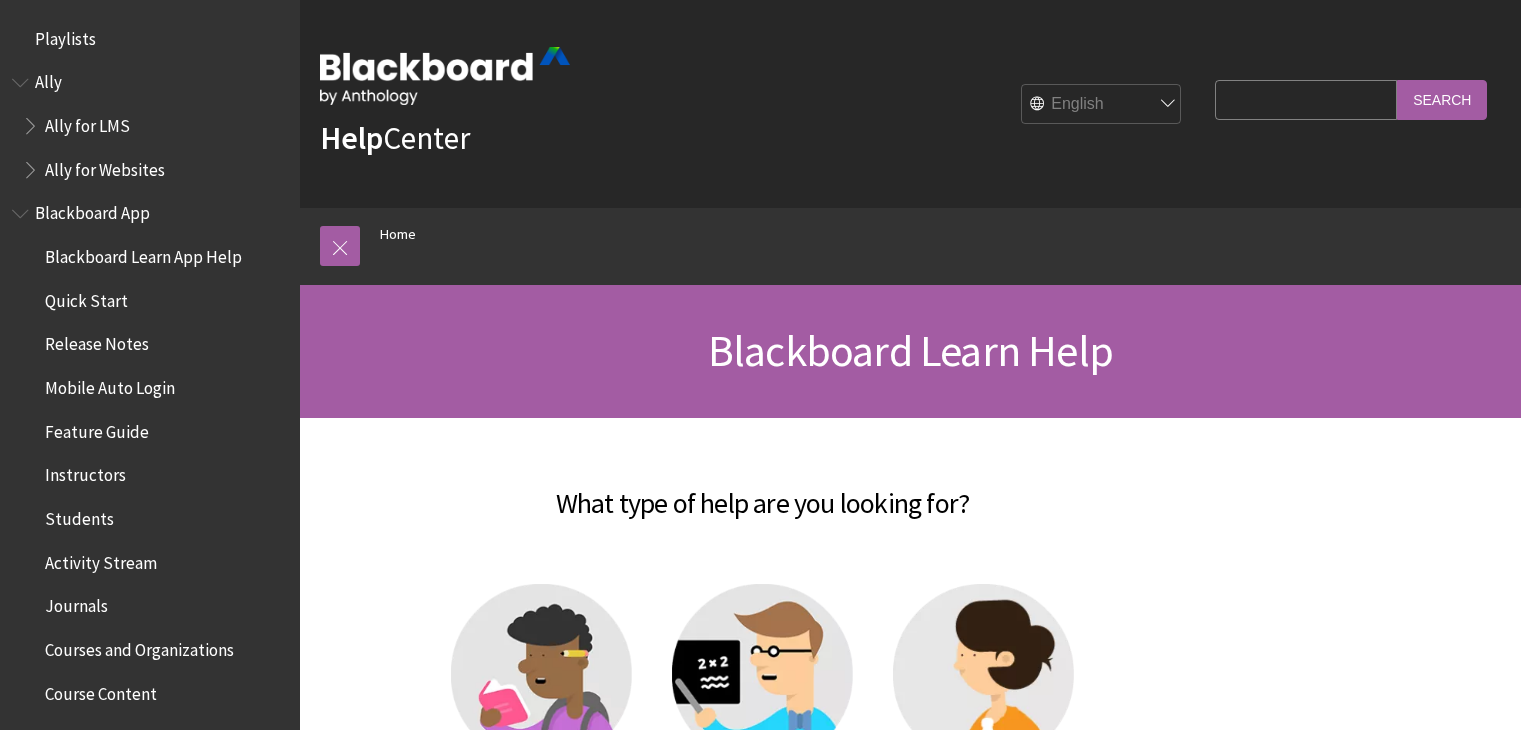 scroll, scrollTop: 0, scrollLeft: 0, axis: both 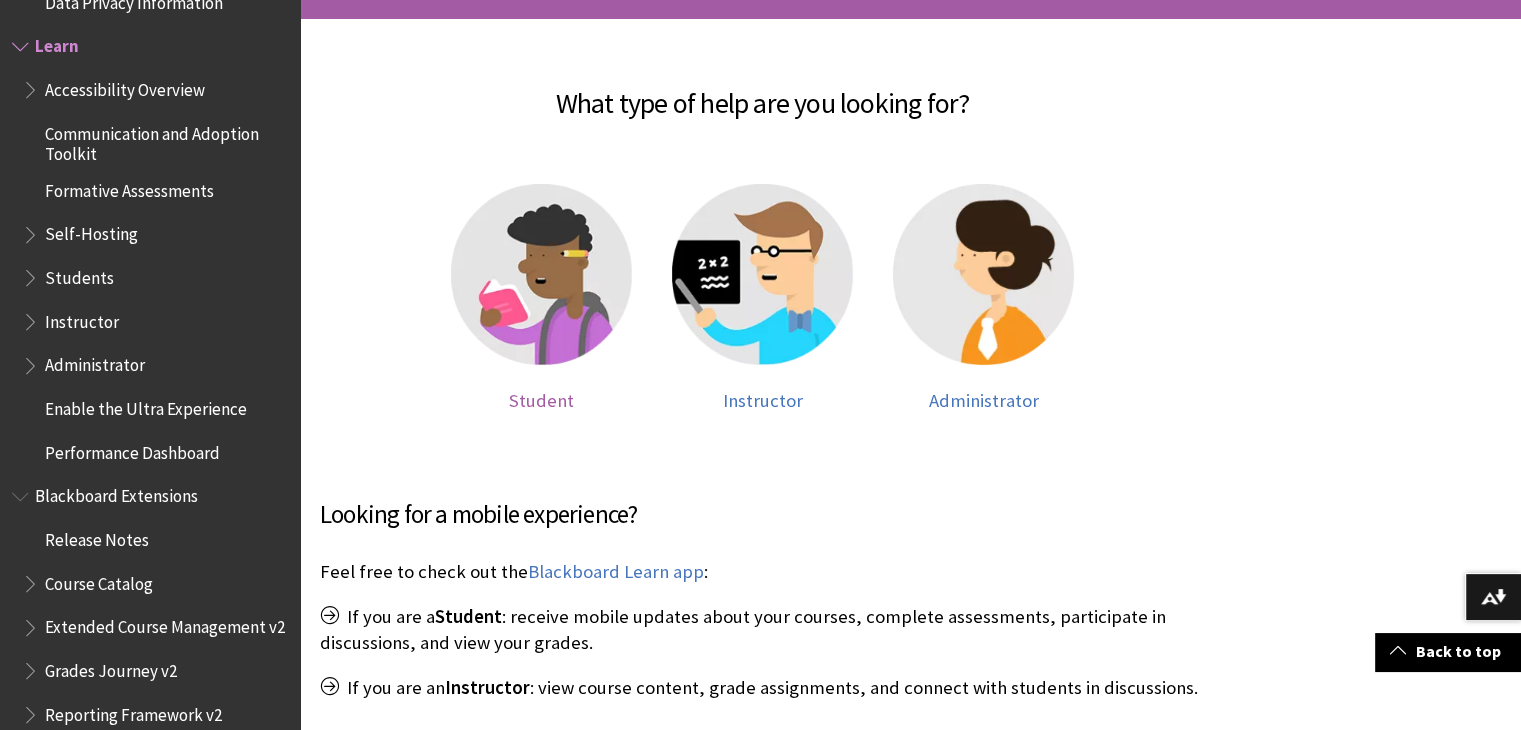 click at bounding box center [541, 274] 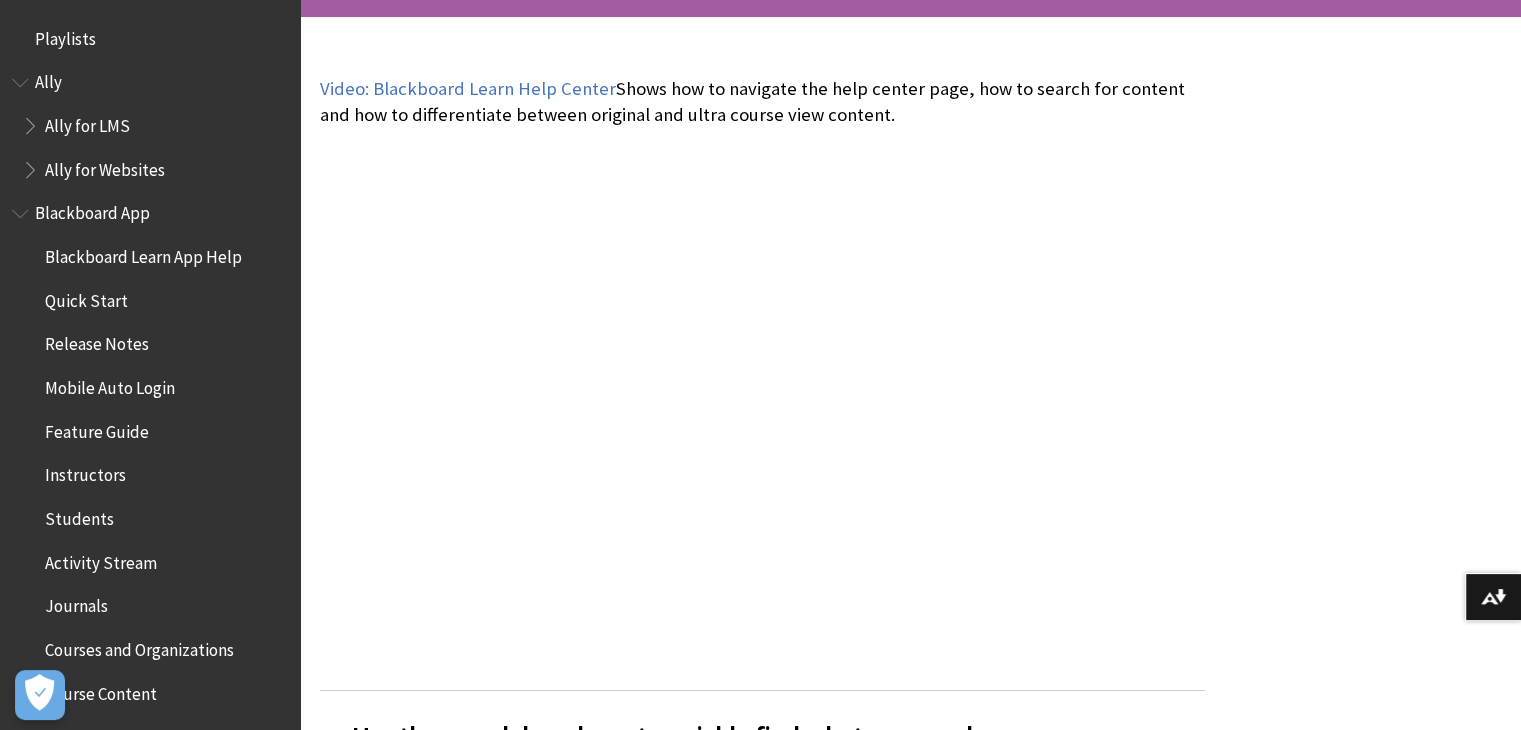 scroll, scrollTop: 465, scrollLeft: 0, axis: vertical 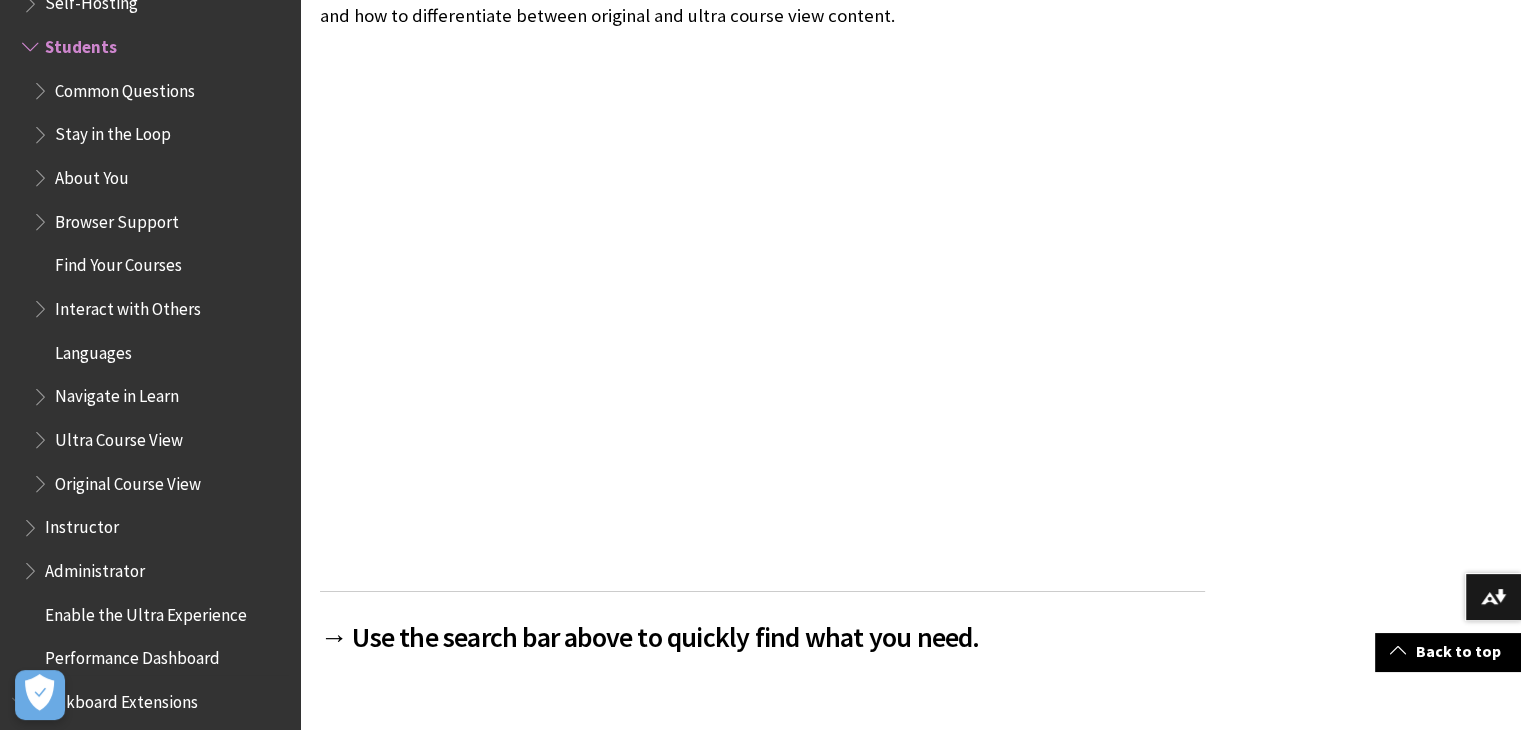 click on "Common Questions" at bounding box center (125, 87) 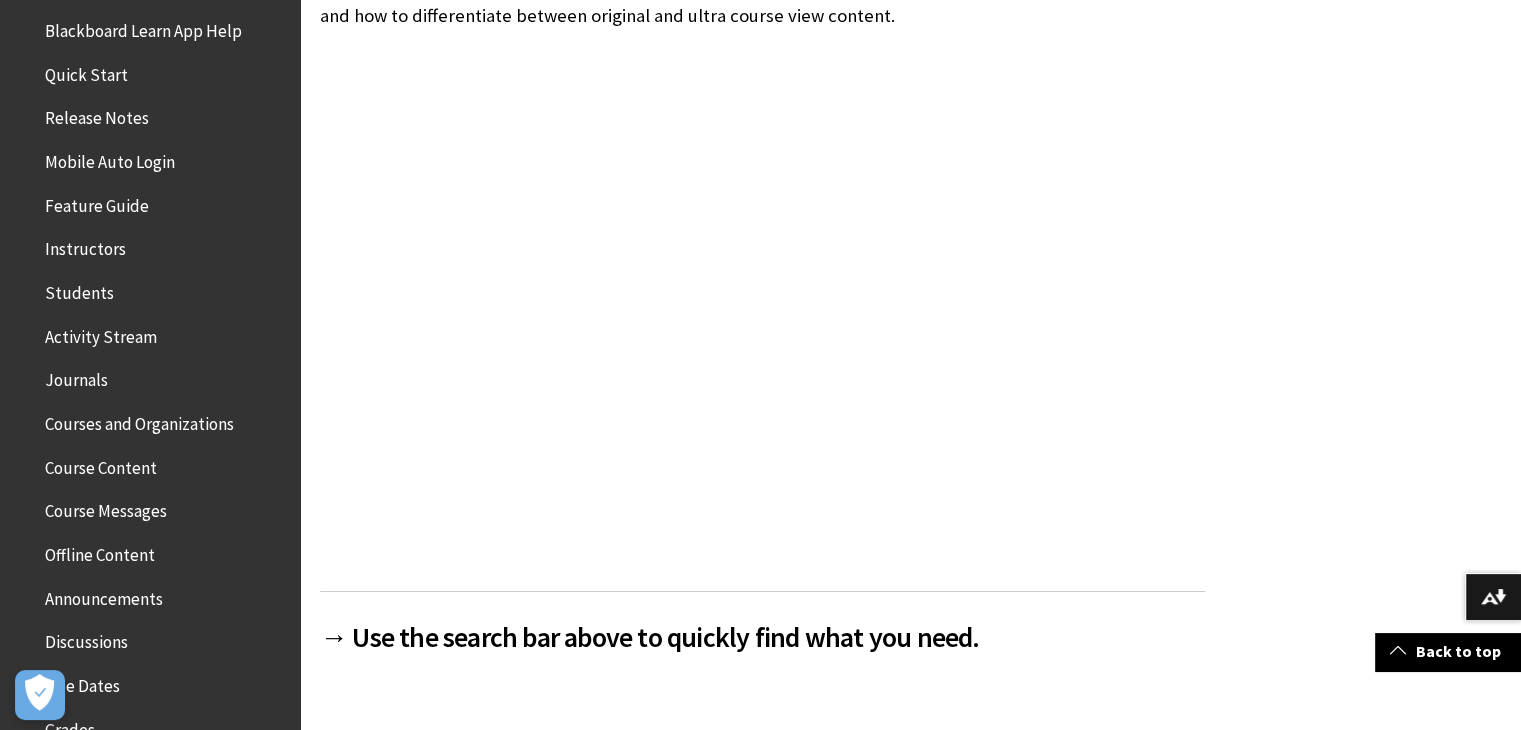 scroll, scrollTop: 0, scrollLeft: 0, axis: both 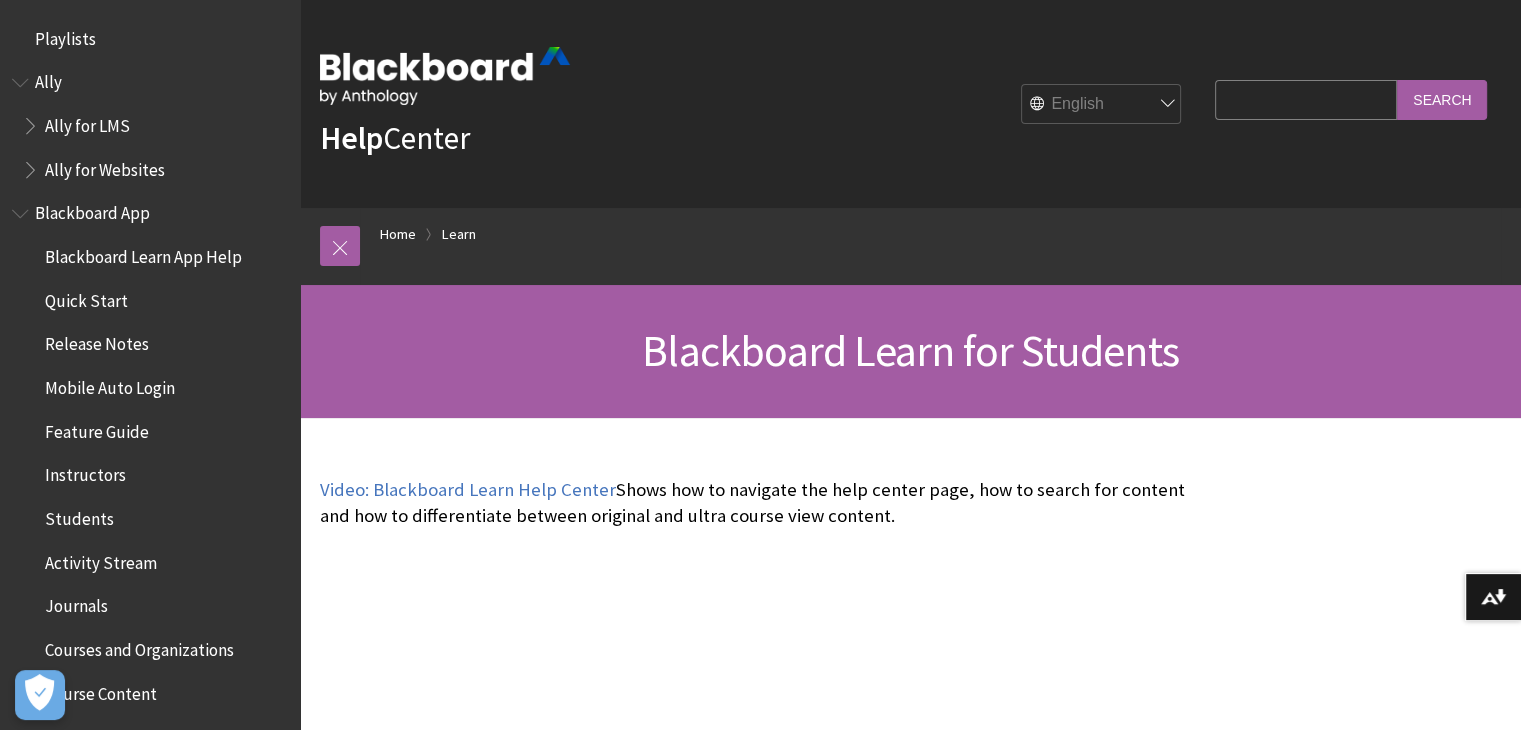 click on "Search Query" at bounding box center (1306, 99) 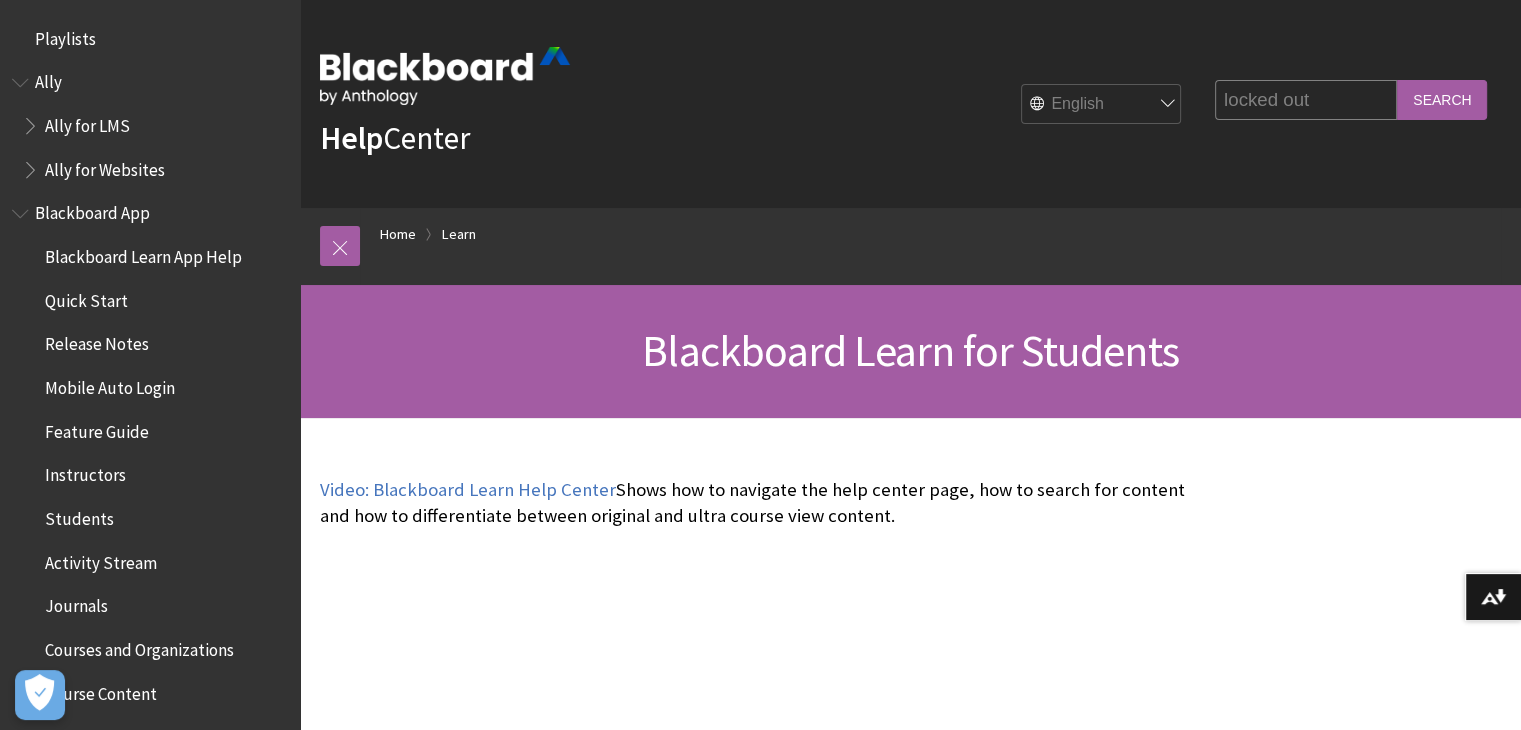 type on "locked out" 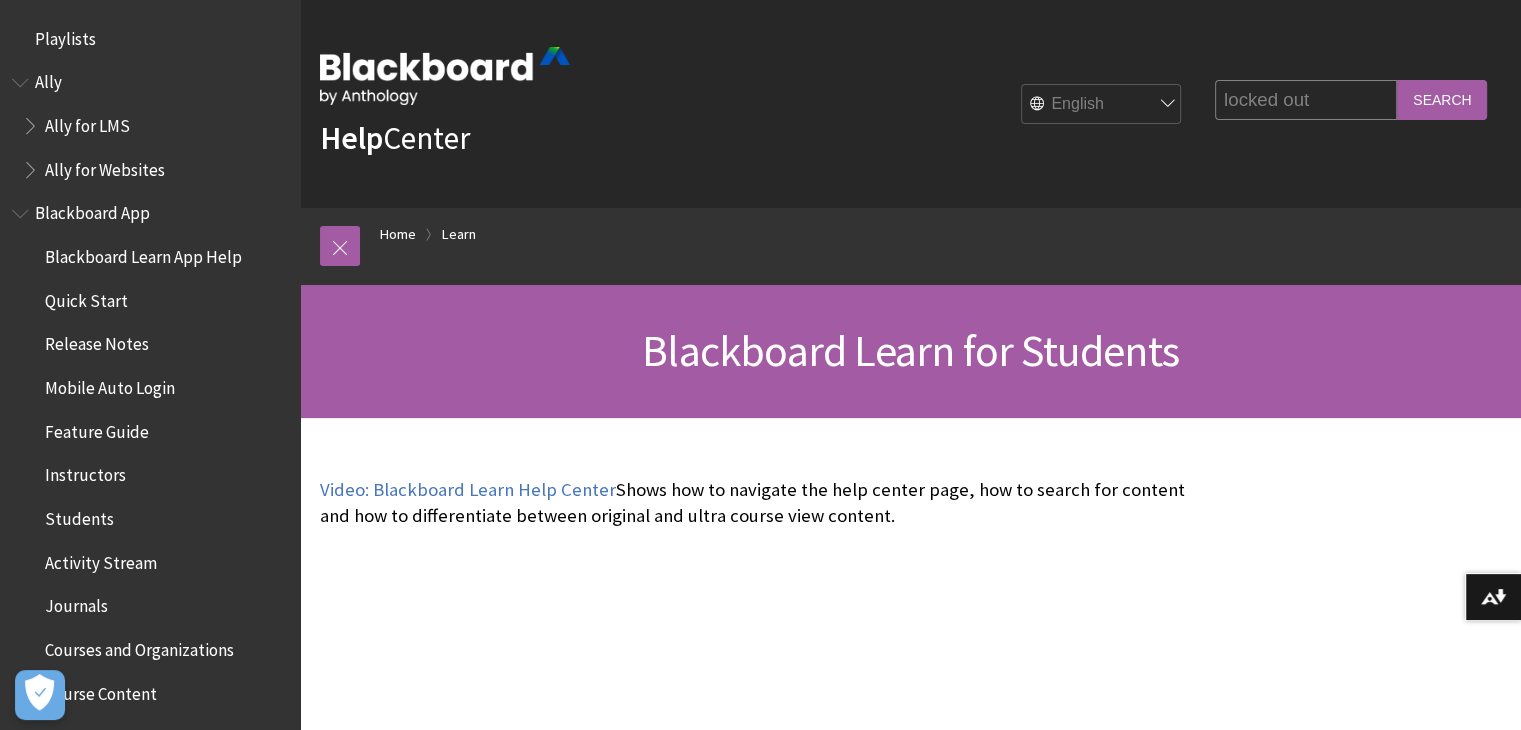 click on "Search" at bounding box center (1442, 99) 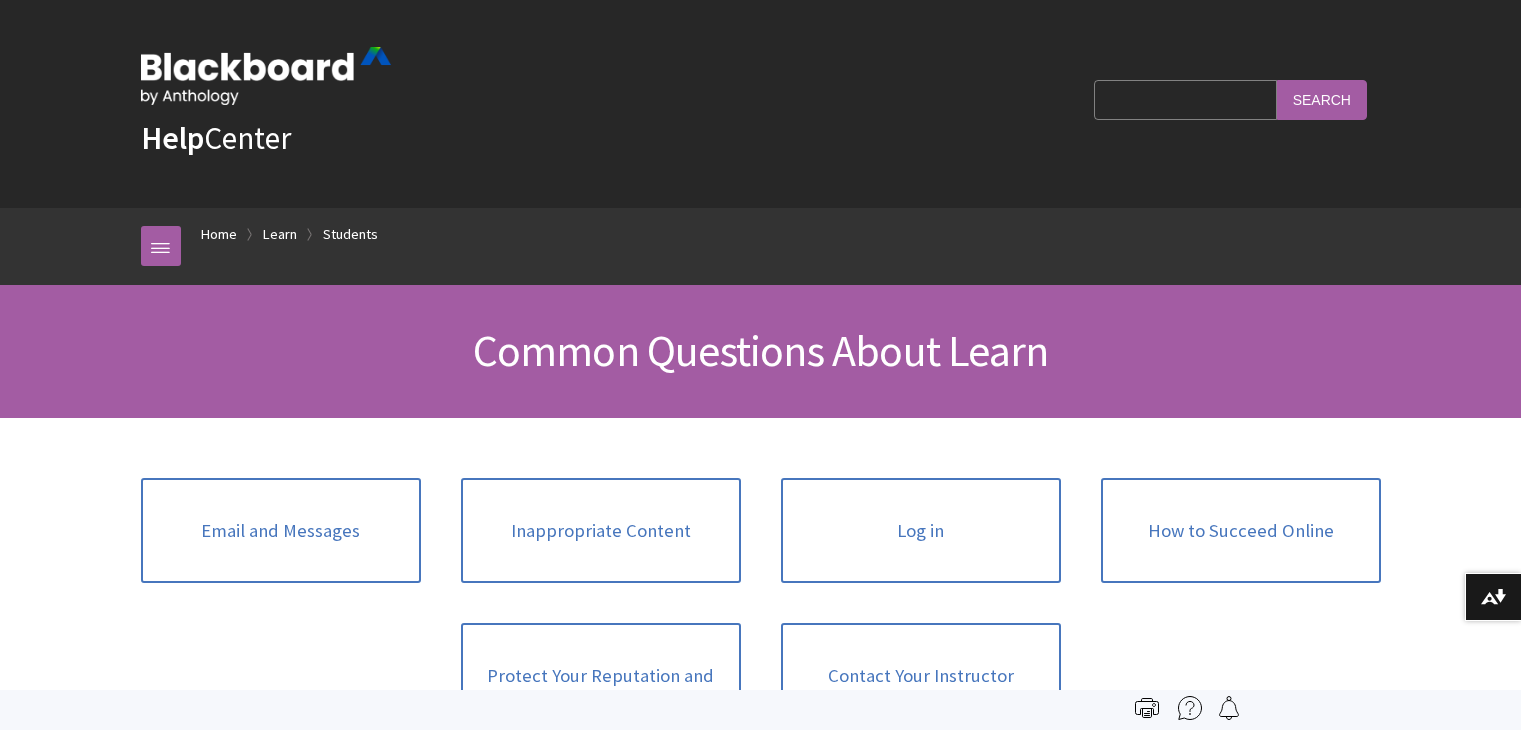 scroll, scrollTop: 0, scrollLeft: 0, axis: both 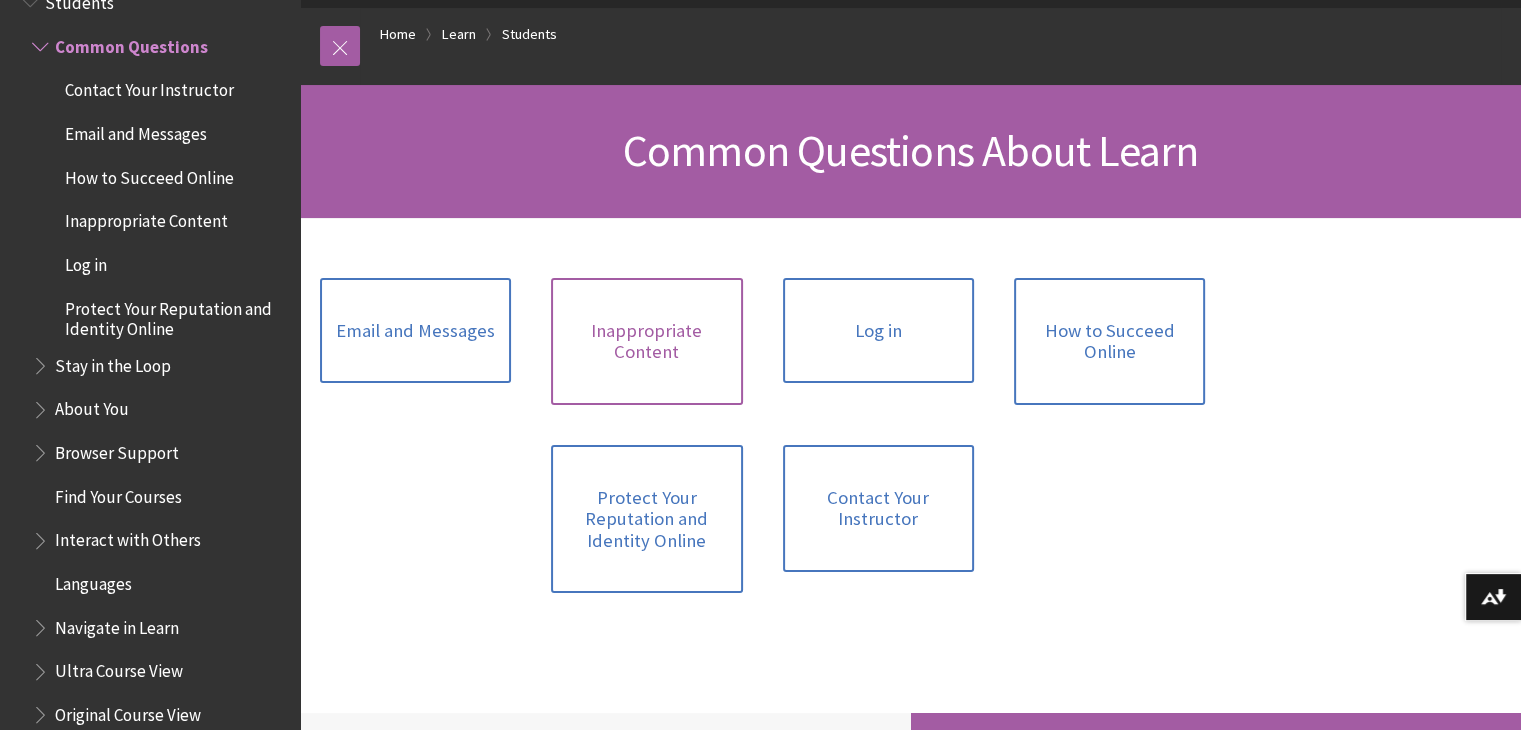 click on "Inappropriate Content" at bounding box center (646, 341) 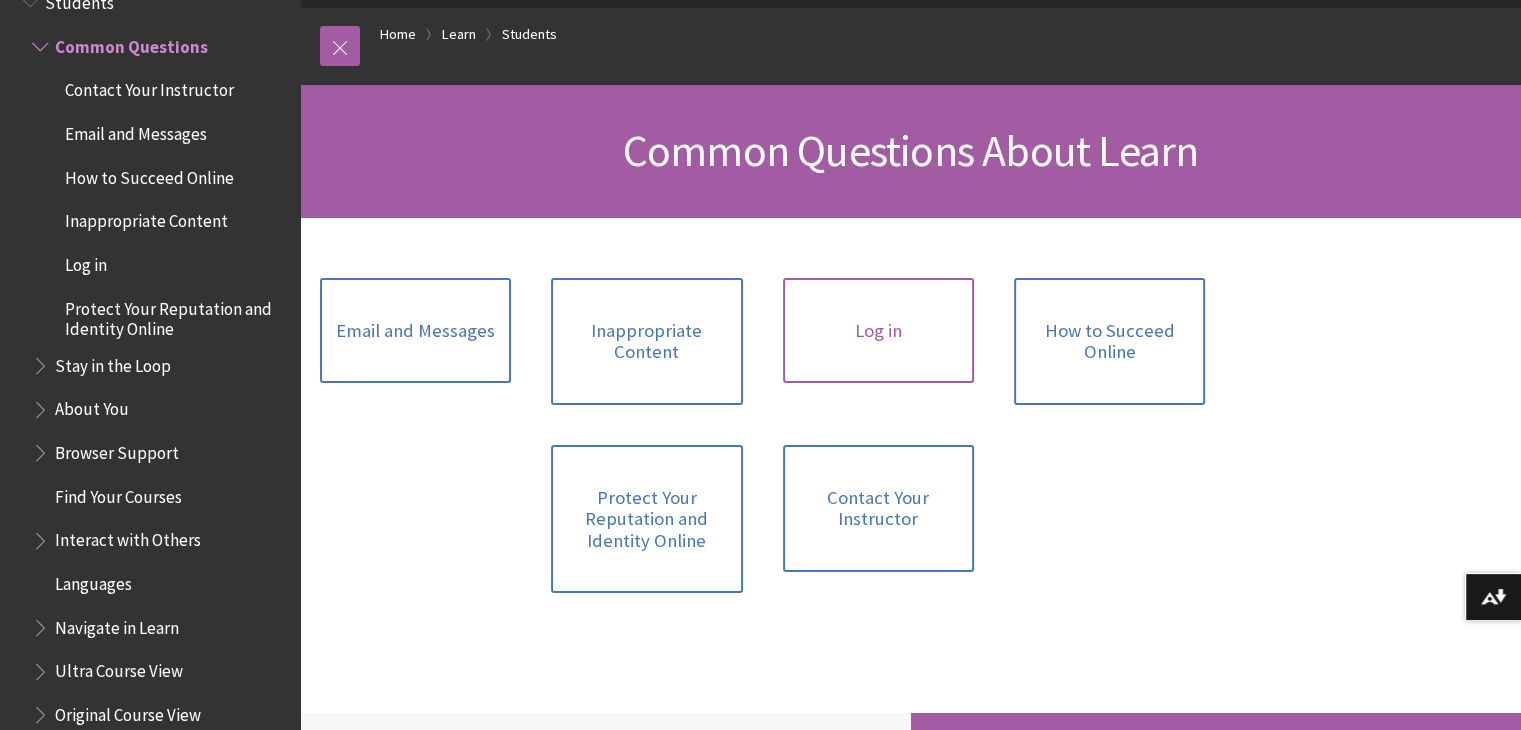 click on "Log in" at bounding box center (878, 331) 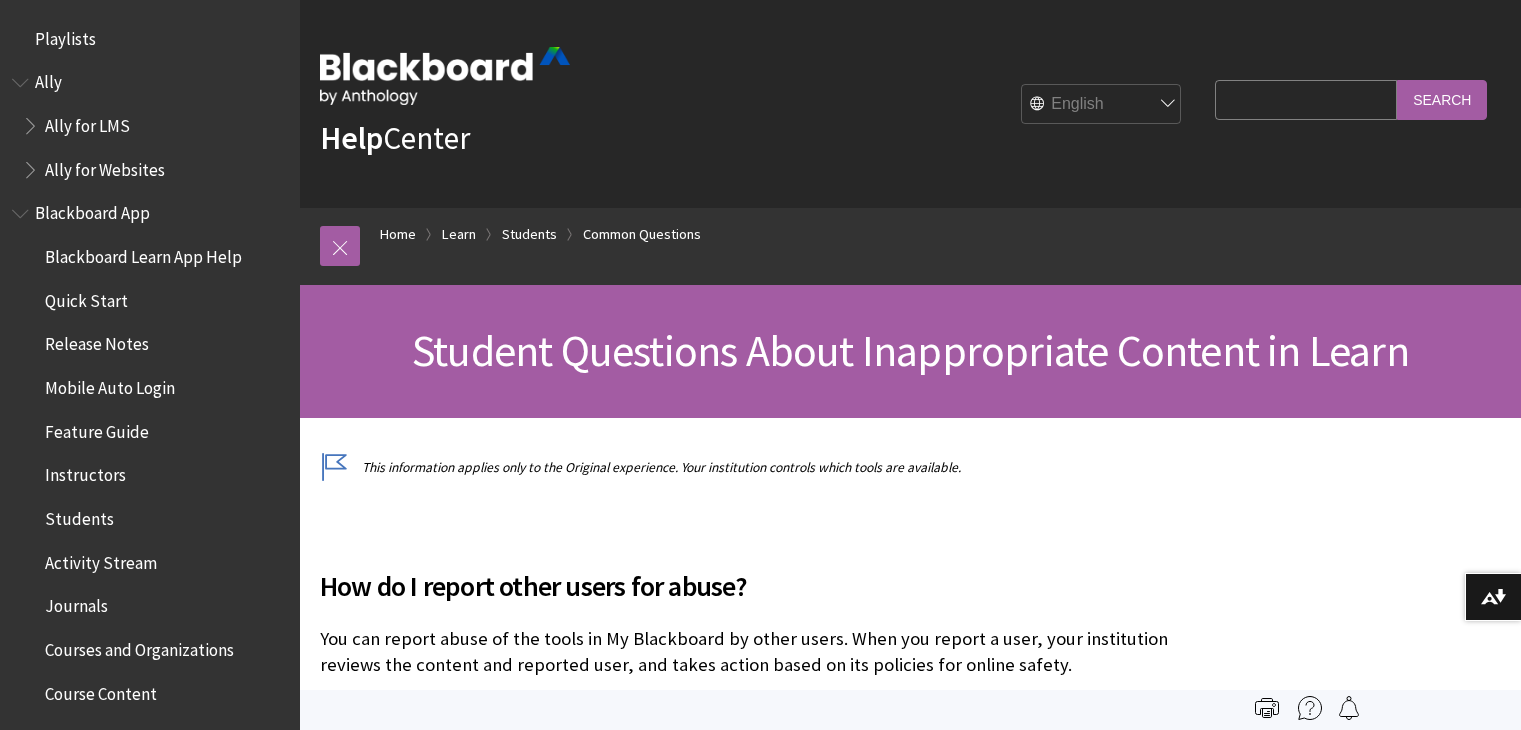 scroll, scrollTop: 0, scrollLeft: 0, axis: both 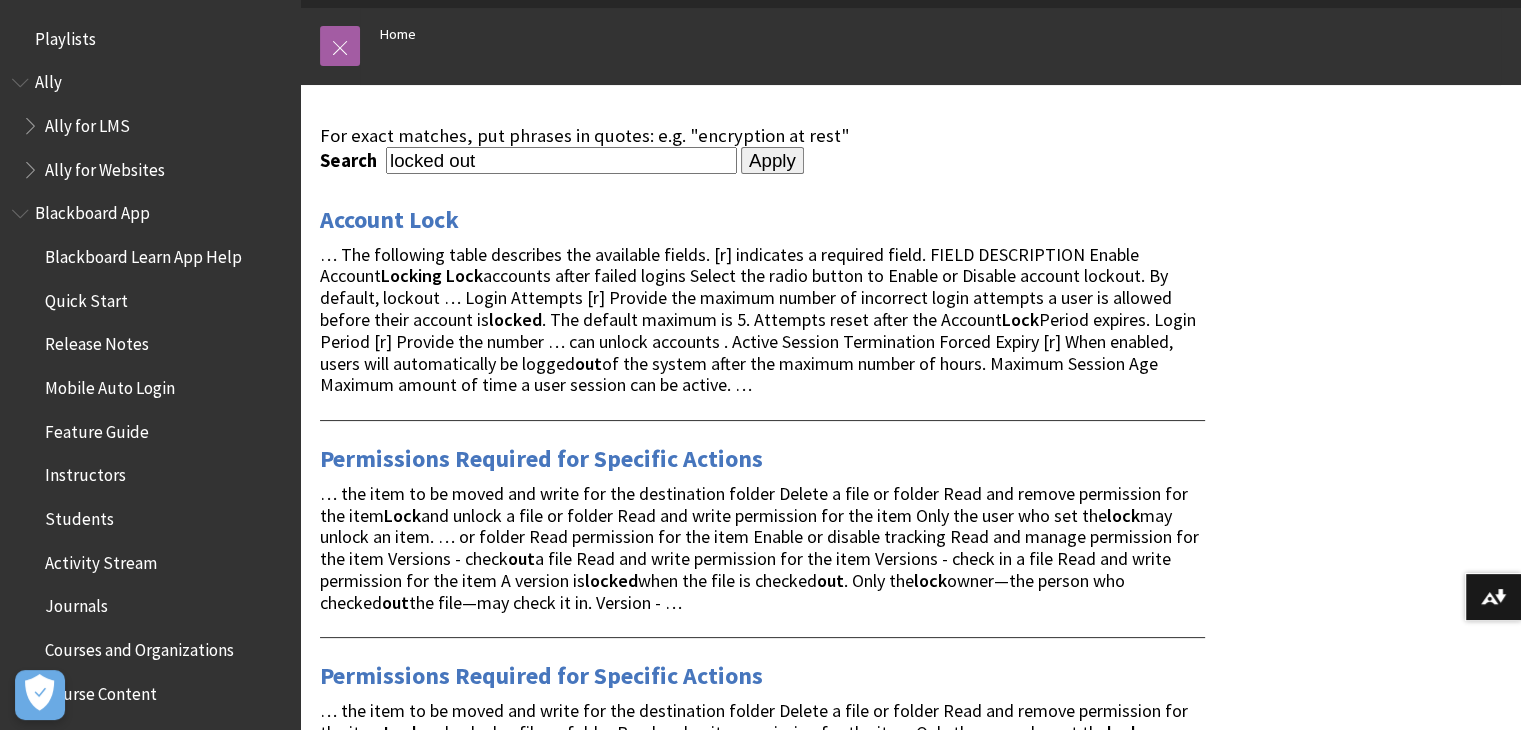click on "… The following table describes the available fields. [r] indicates a required field. FIELD DESCRIPTION Enable Account  Locking Lock  accounts after failed logins Select the radio button to Enable or Disable account lockout. By default, lockout … Login Attempts [r] Provide the maximum number of incorrect login attempts a user is allowed before their account is  locked . The default maximum is [NUMBER]. Attempts reset after the Account  Lock  Period expires. Login Period [r] Provide the number … can unlock accounts . Active Session Termination Forced Expiry [r] When enabled, users will automatically be logged  out  of the system after the maximum number of hours. Maximum Session Age Maximum amount of time a user session can be active. …" at bounding box center (762, 320) 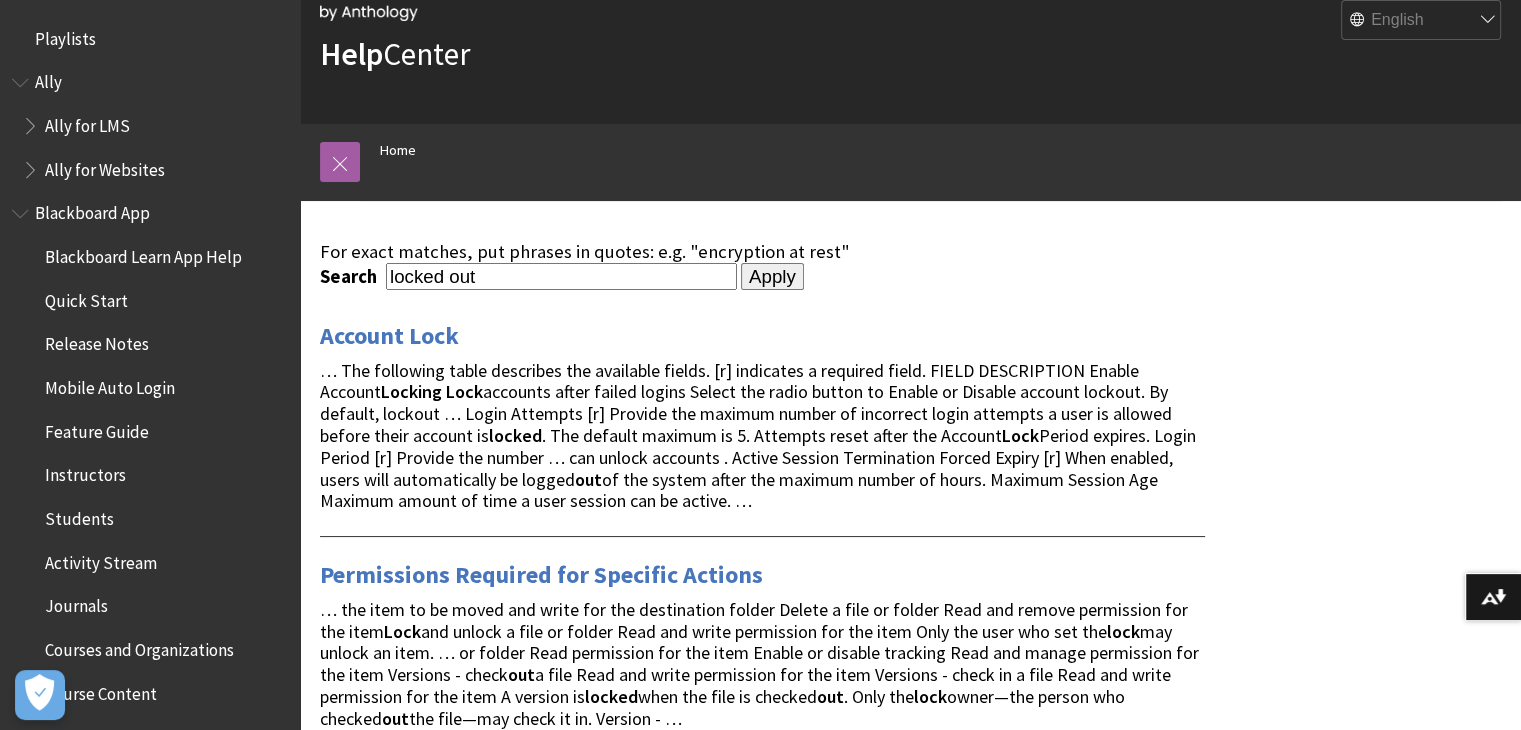 scroll, scrollTop: 0, scrollLeft: 0, axis: both 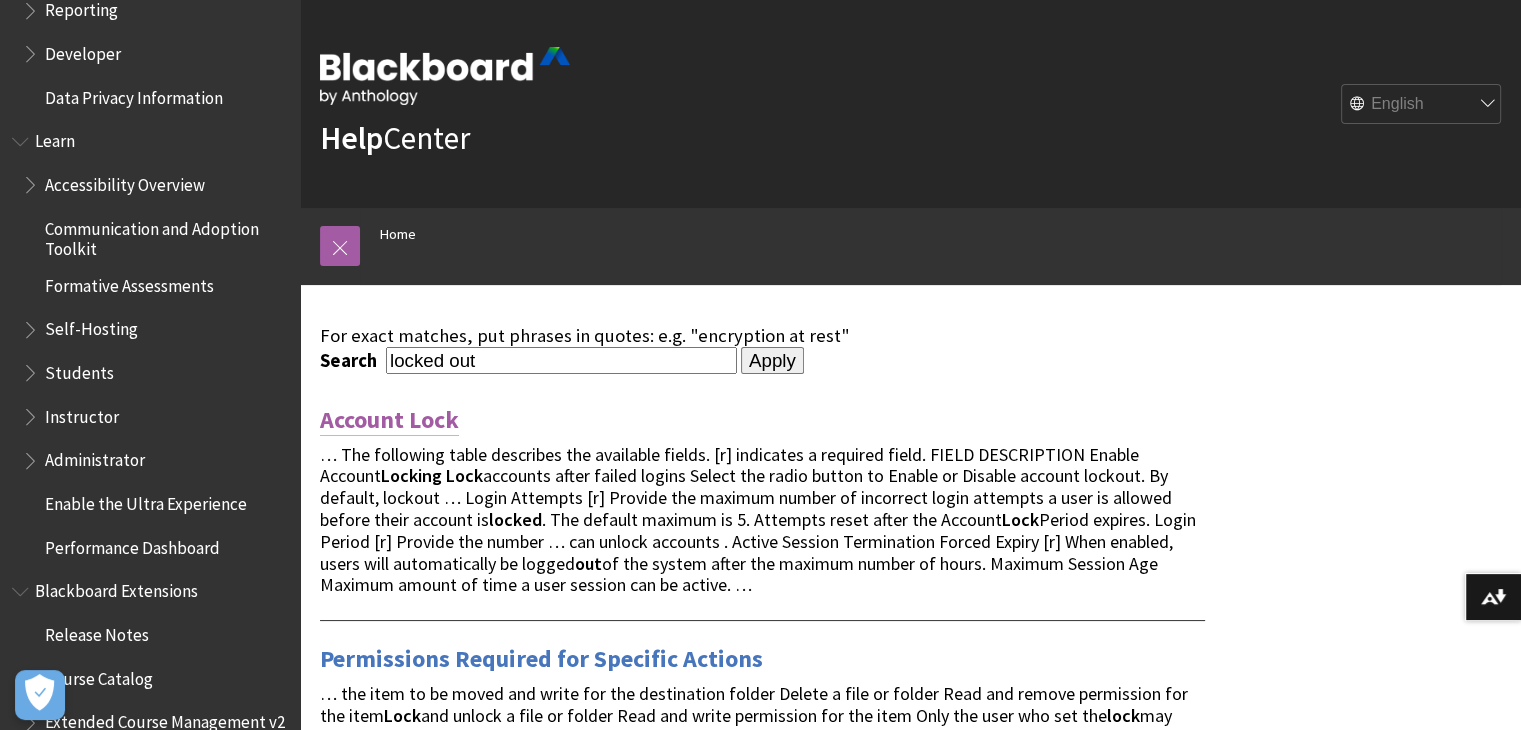 click on "Account Lock" at bounding box center (389, 420) 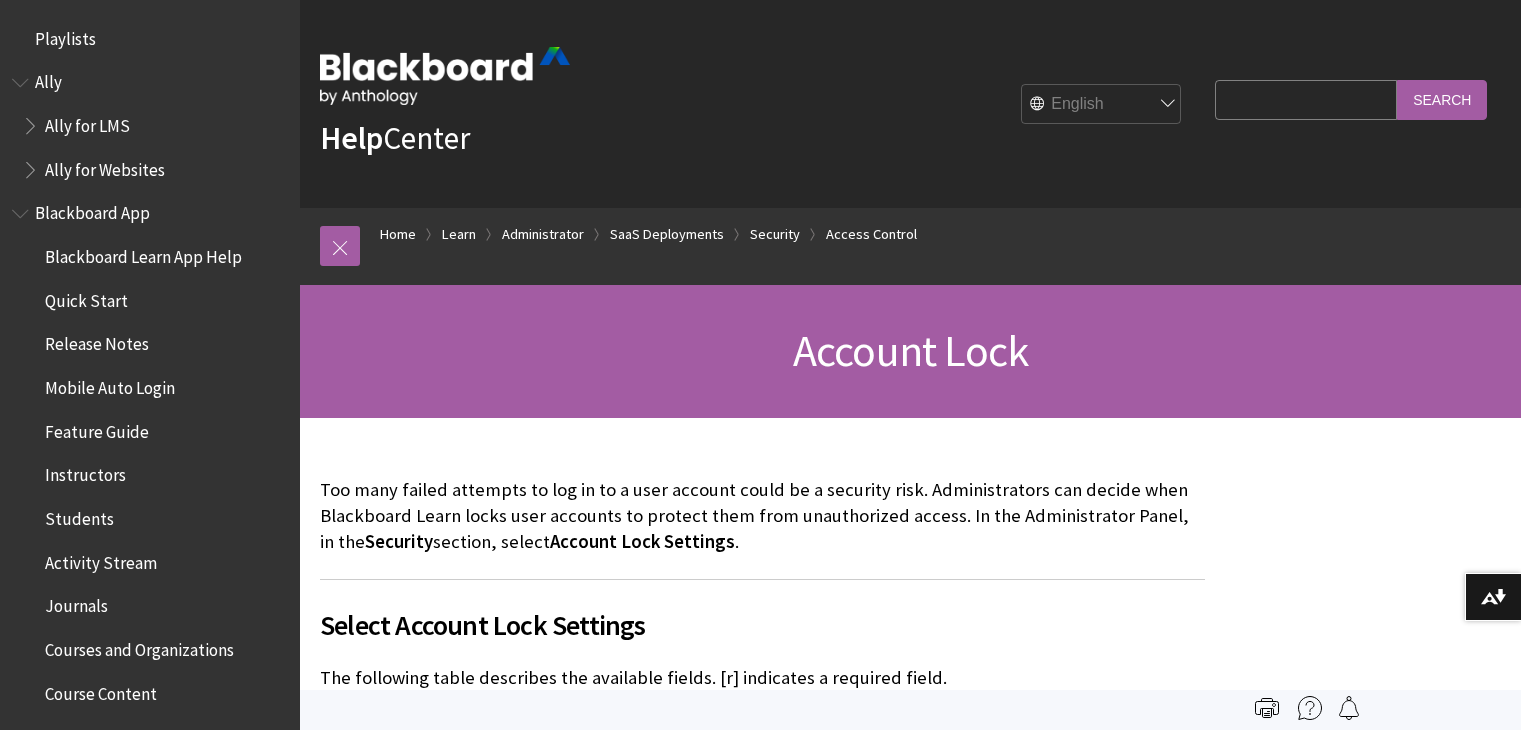 scroll, scrollTop: 0, scrollLeft: 0, axis: both 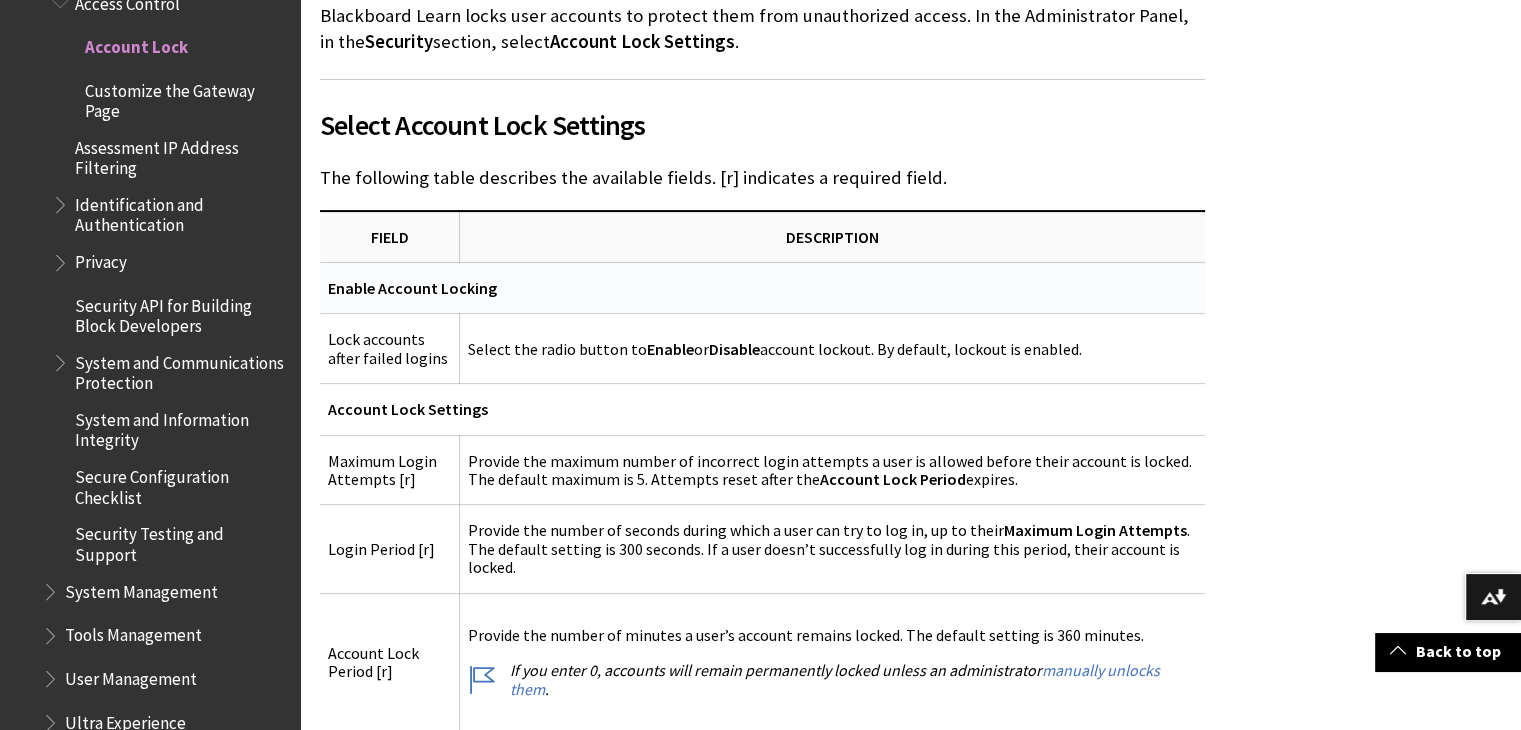 click on "Enable Account Locking" at bounding box center [762, 288] 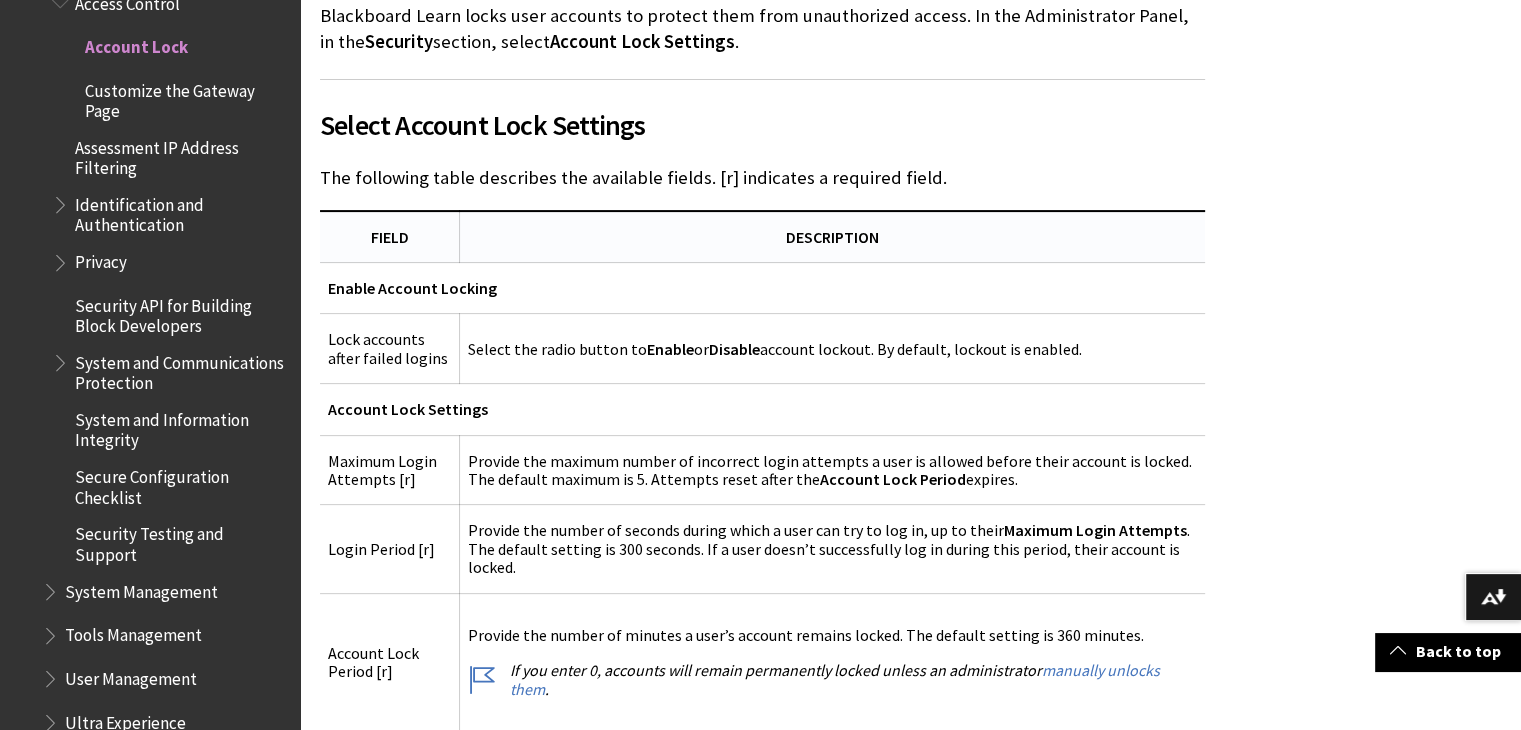click on "DESCRIPTION" at bounding box center [832, 237] 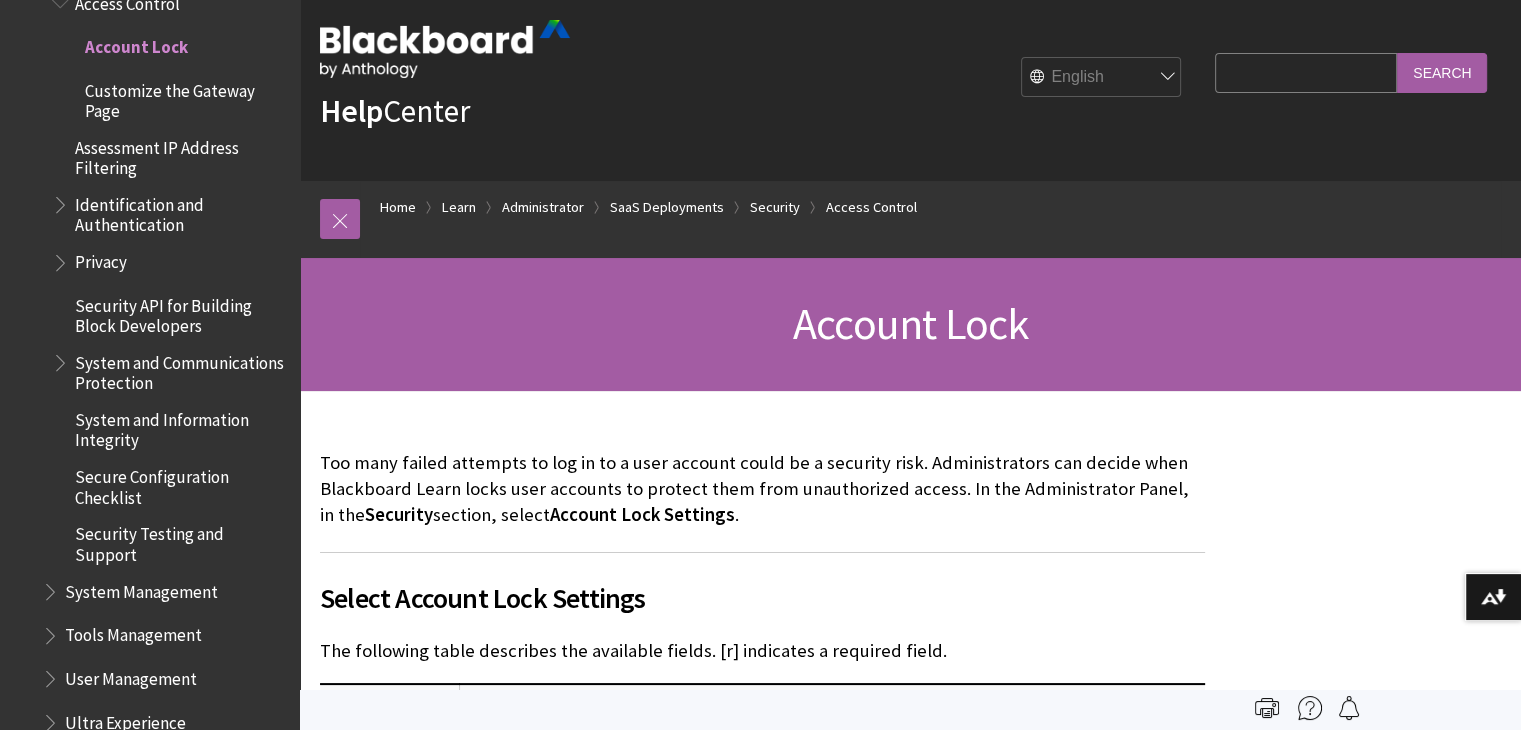scroll, scrollTop: 0, scrollLeft: 0, axis: both 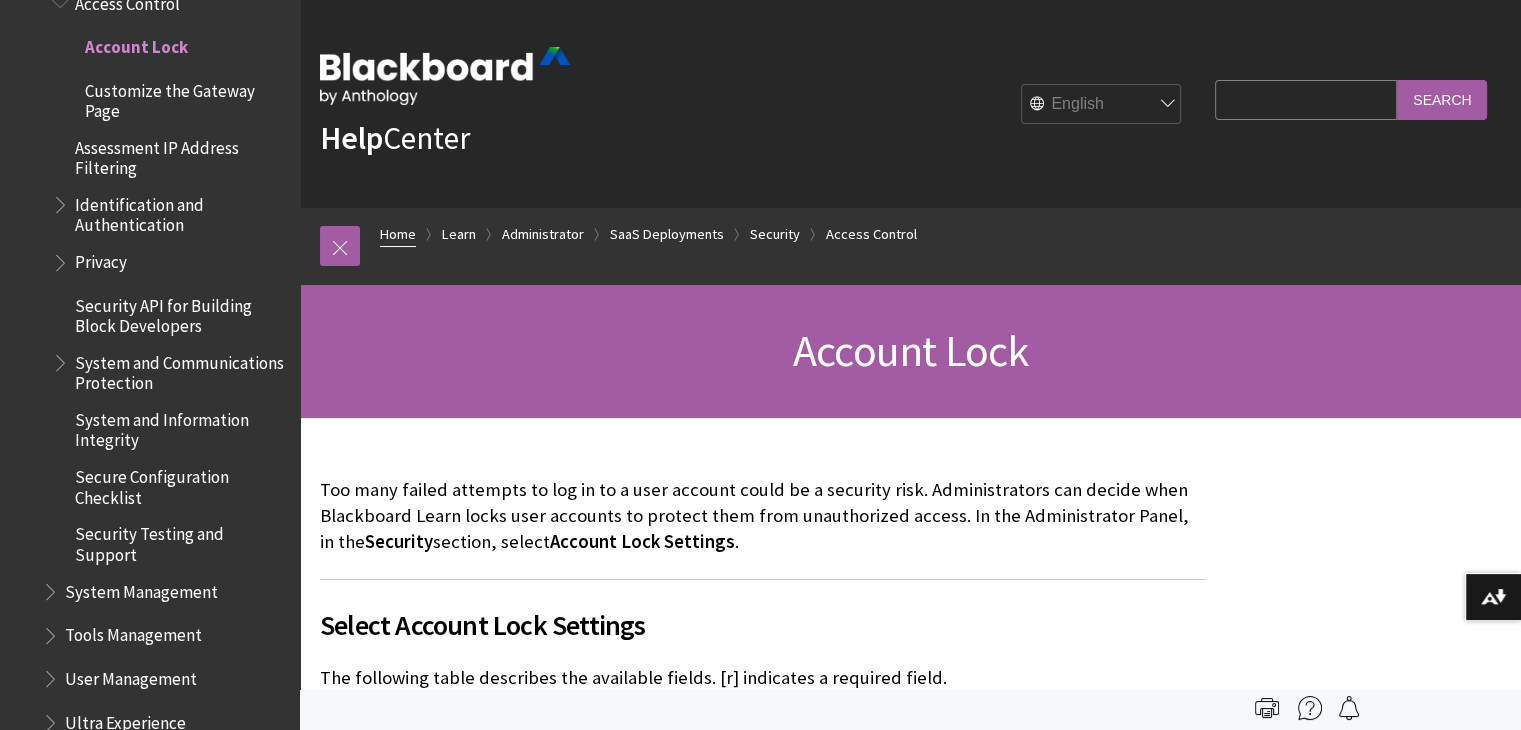 click on "Home" at bounding box center (398, 234) 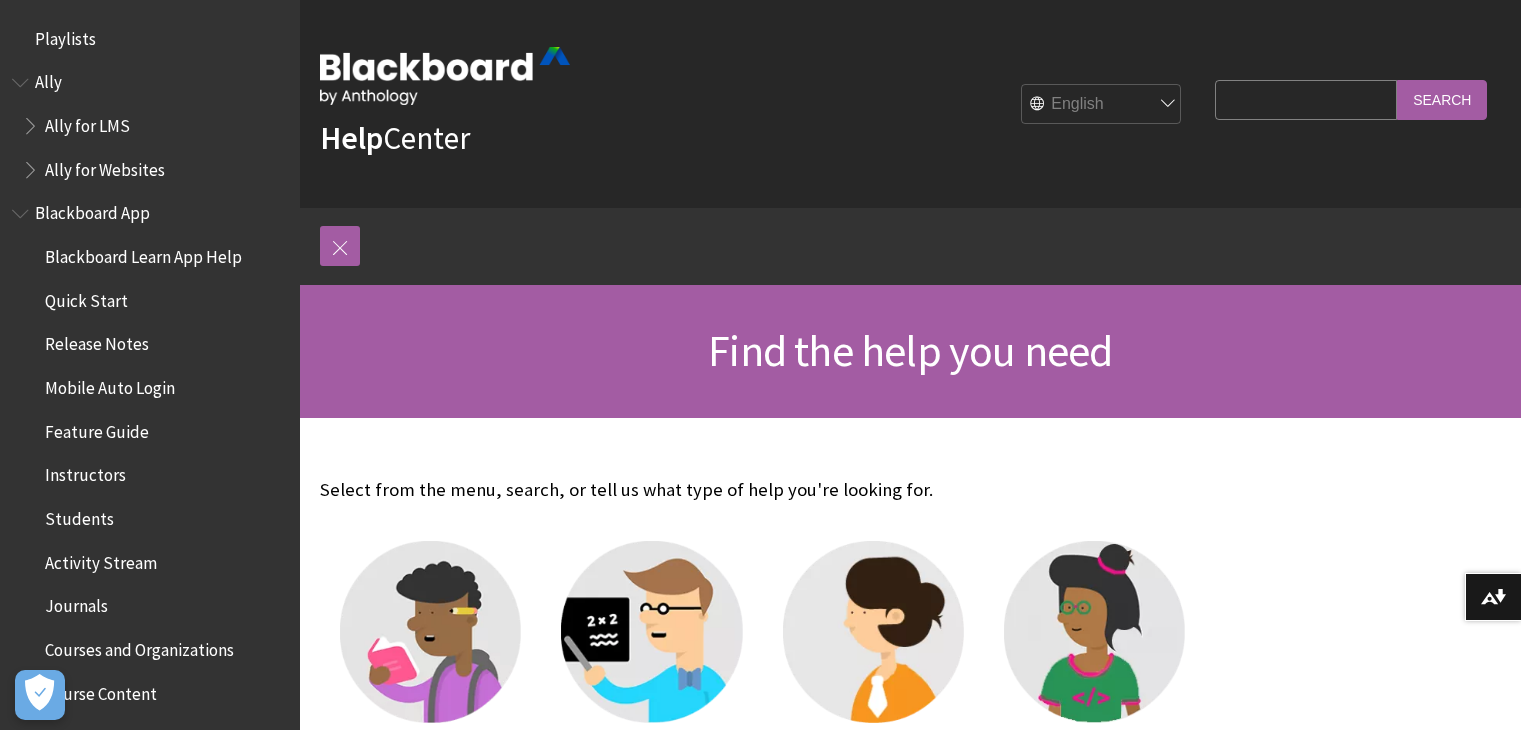 scroll, scrollTop: 0, scrollLeft: 0, axis: both 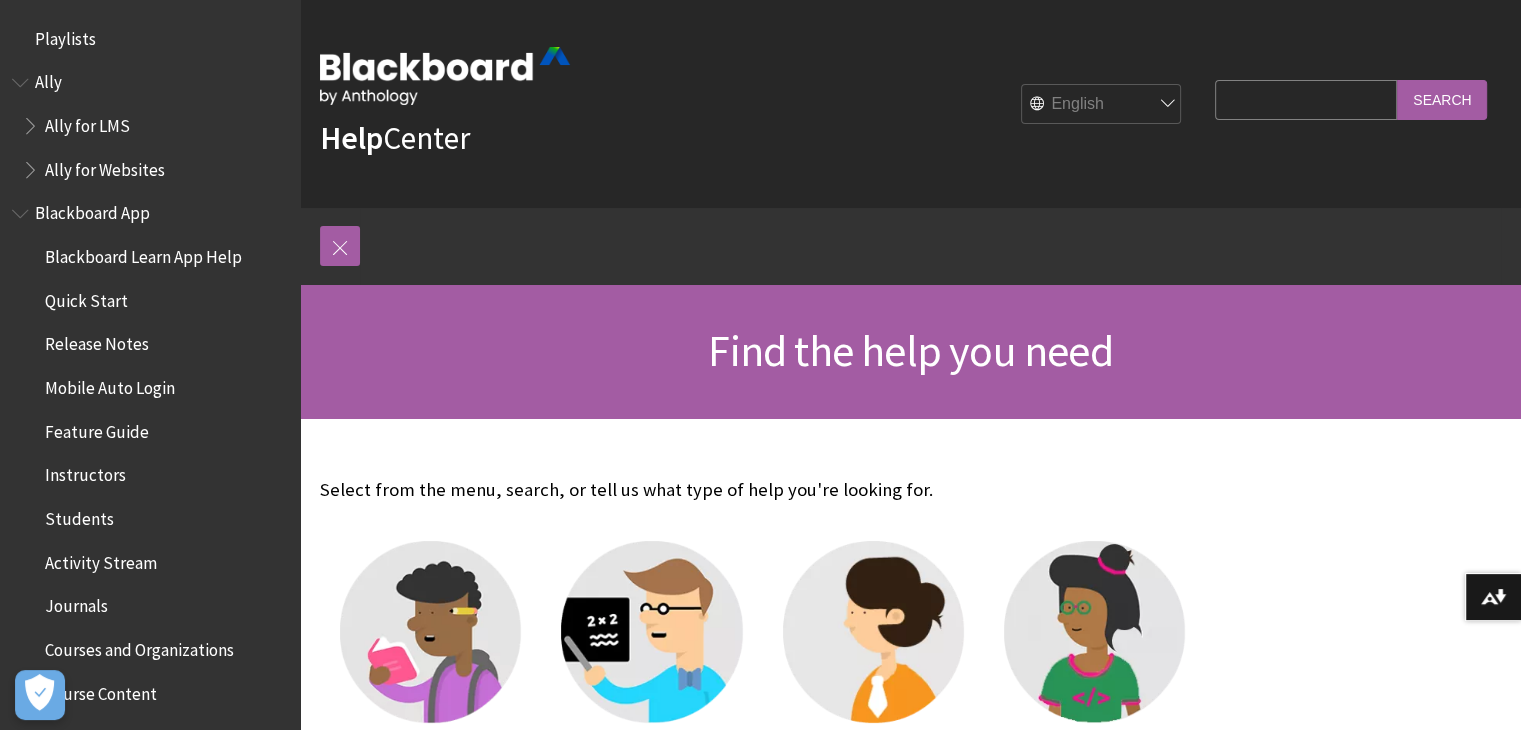 click on "Search Query" at bounding box center [1306, 99] 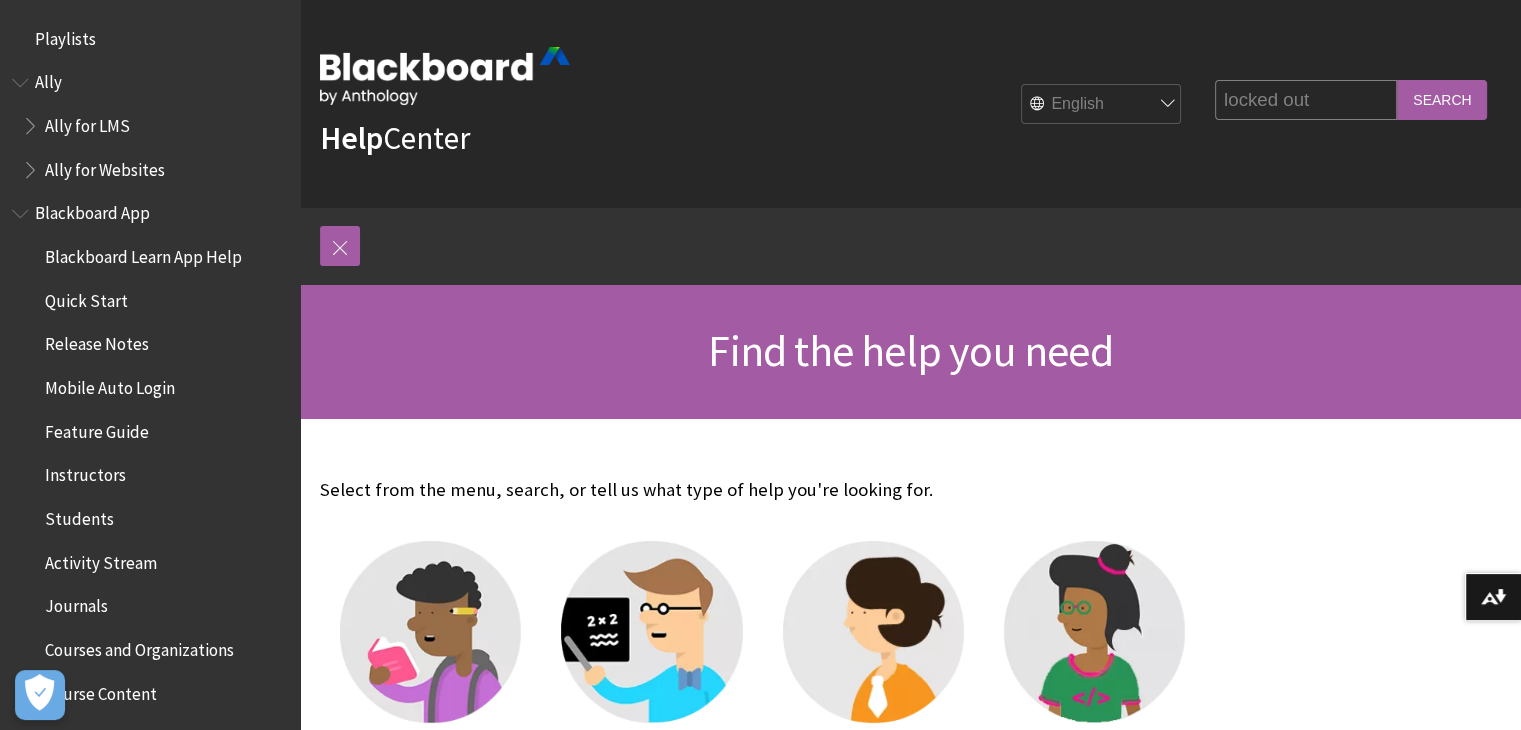 click on "Search" at bounding box center [1442, 99] 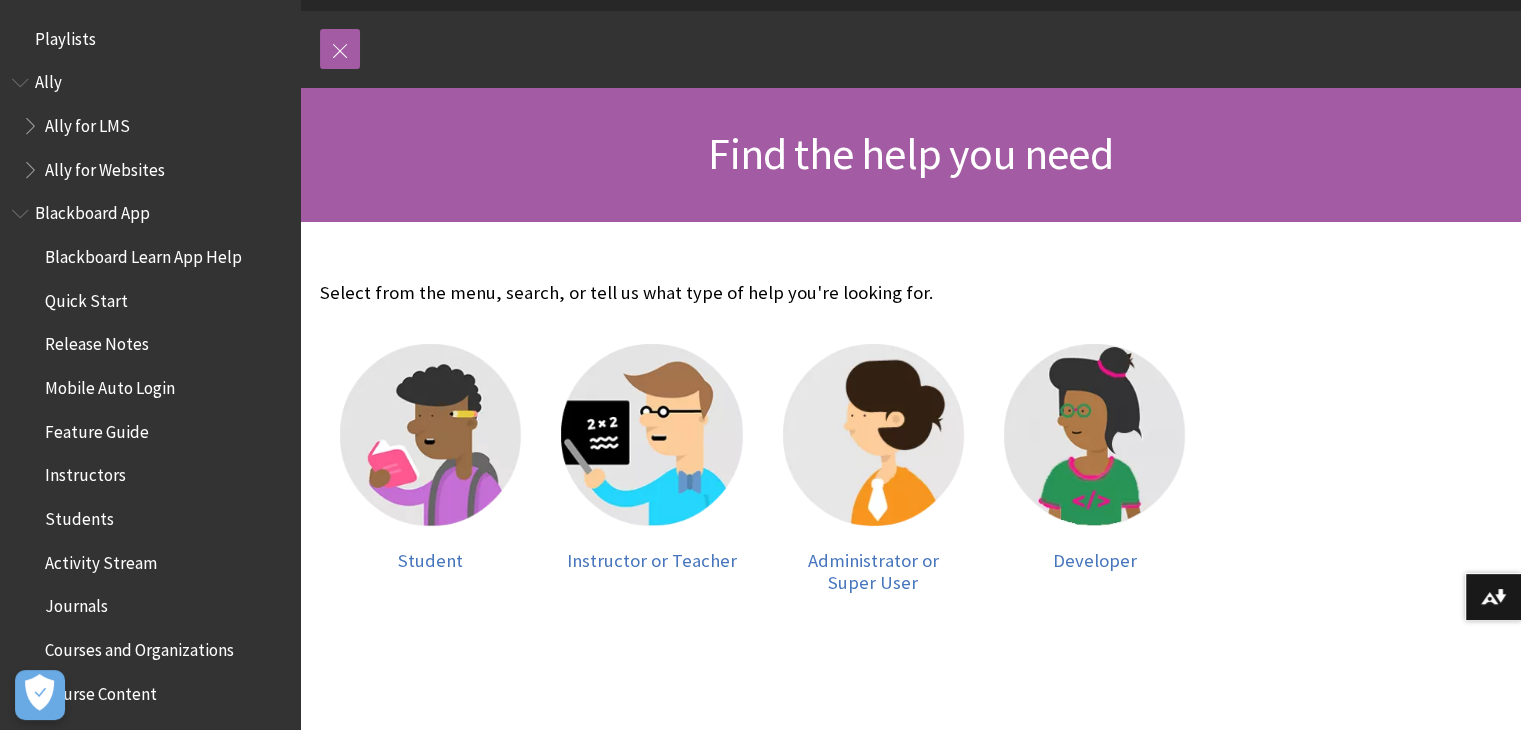 scroll, scrollTop: 200, scrollLeft: 0, axis: vertical 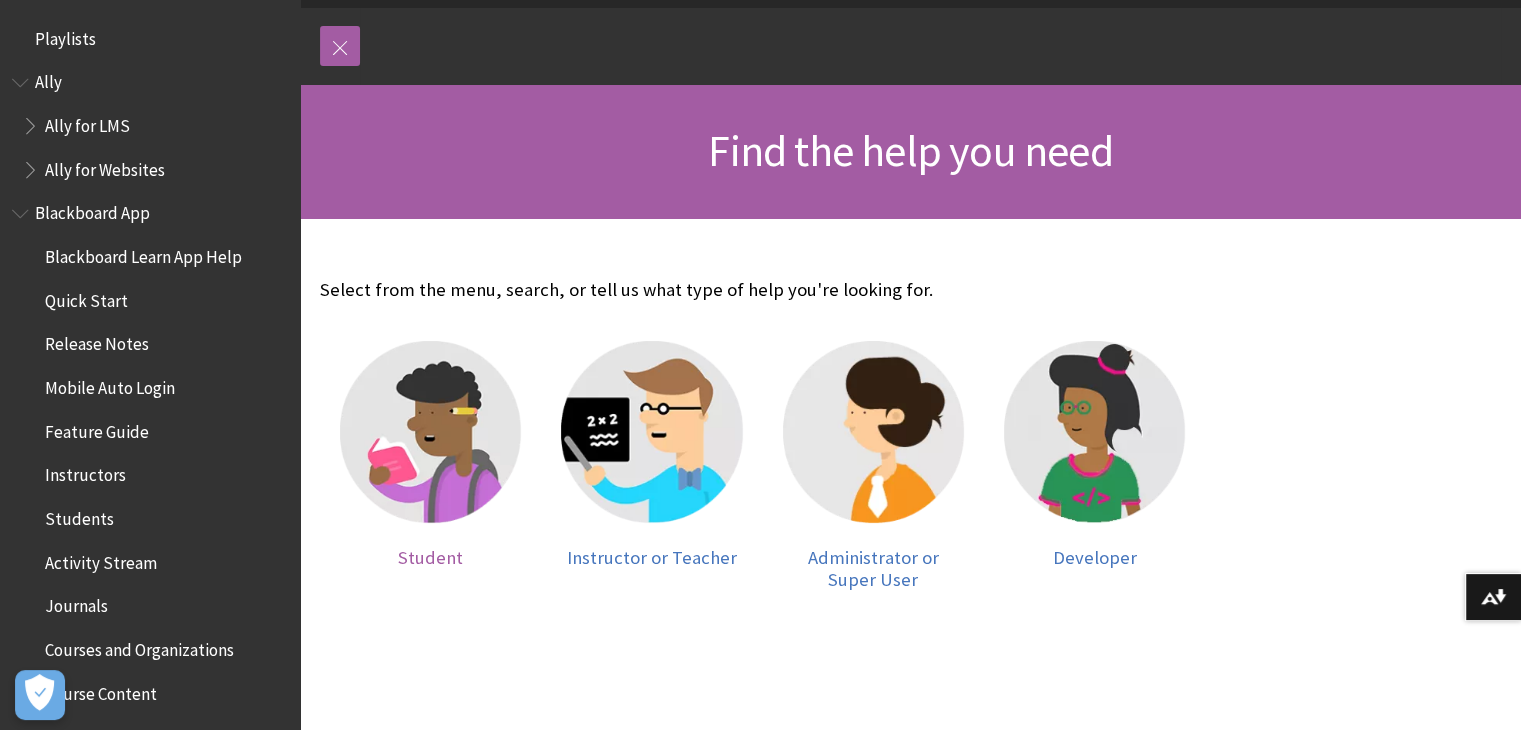 click at bounding box center (430, 431) 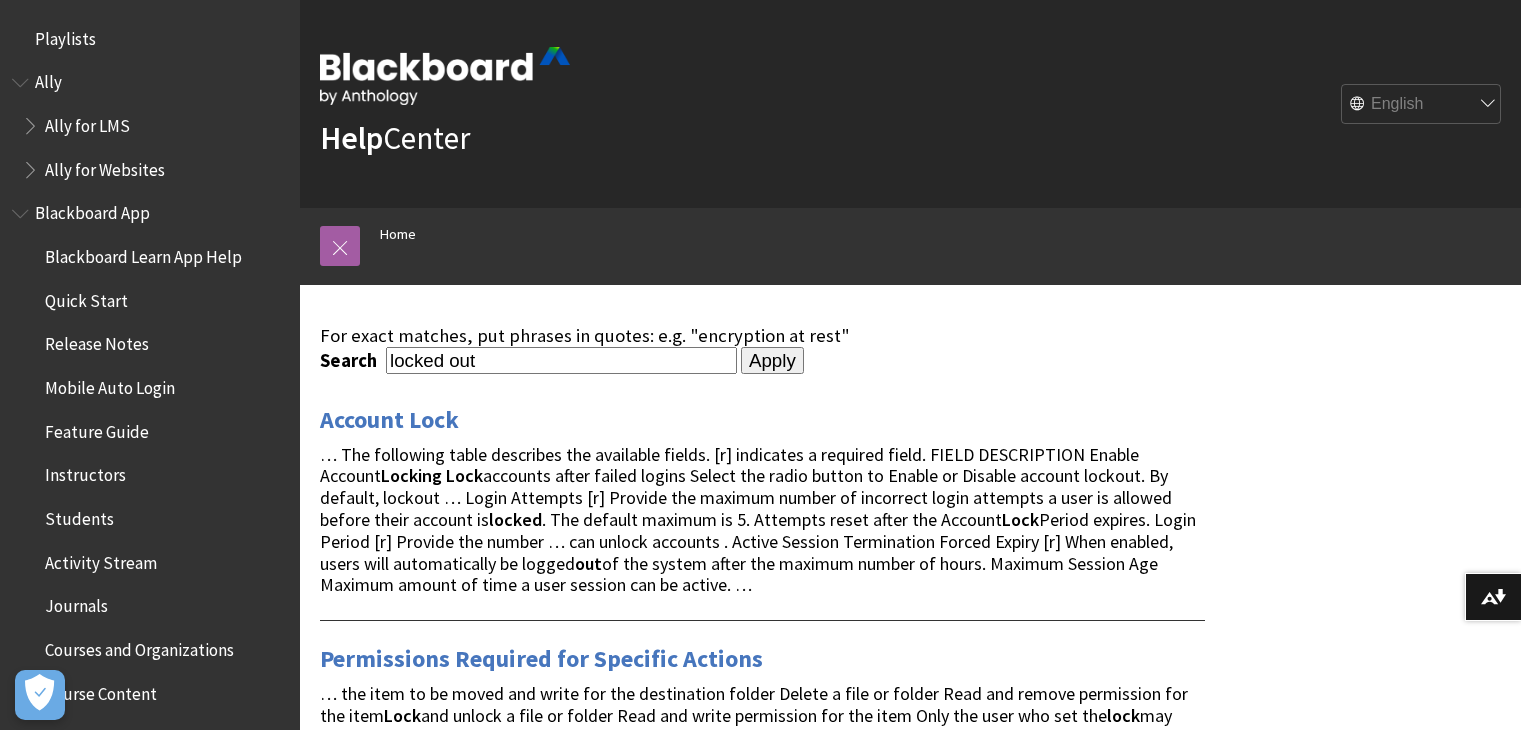 scroll, scrollTop: 0, scrollLeft: 0, axis: both 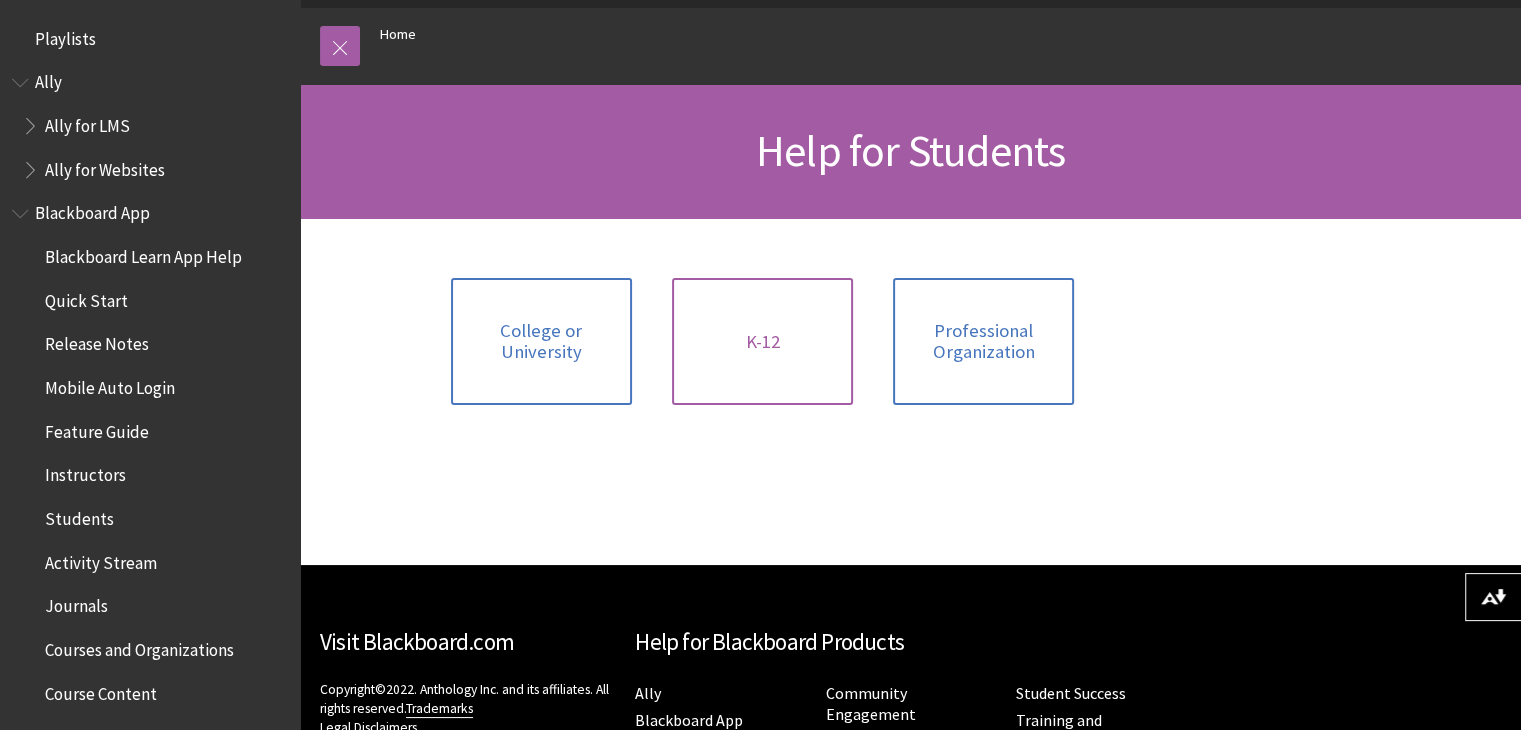 click on "K-12" at bounding box center [762, 341] 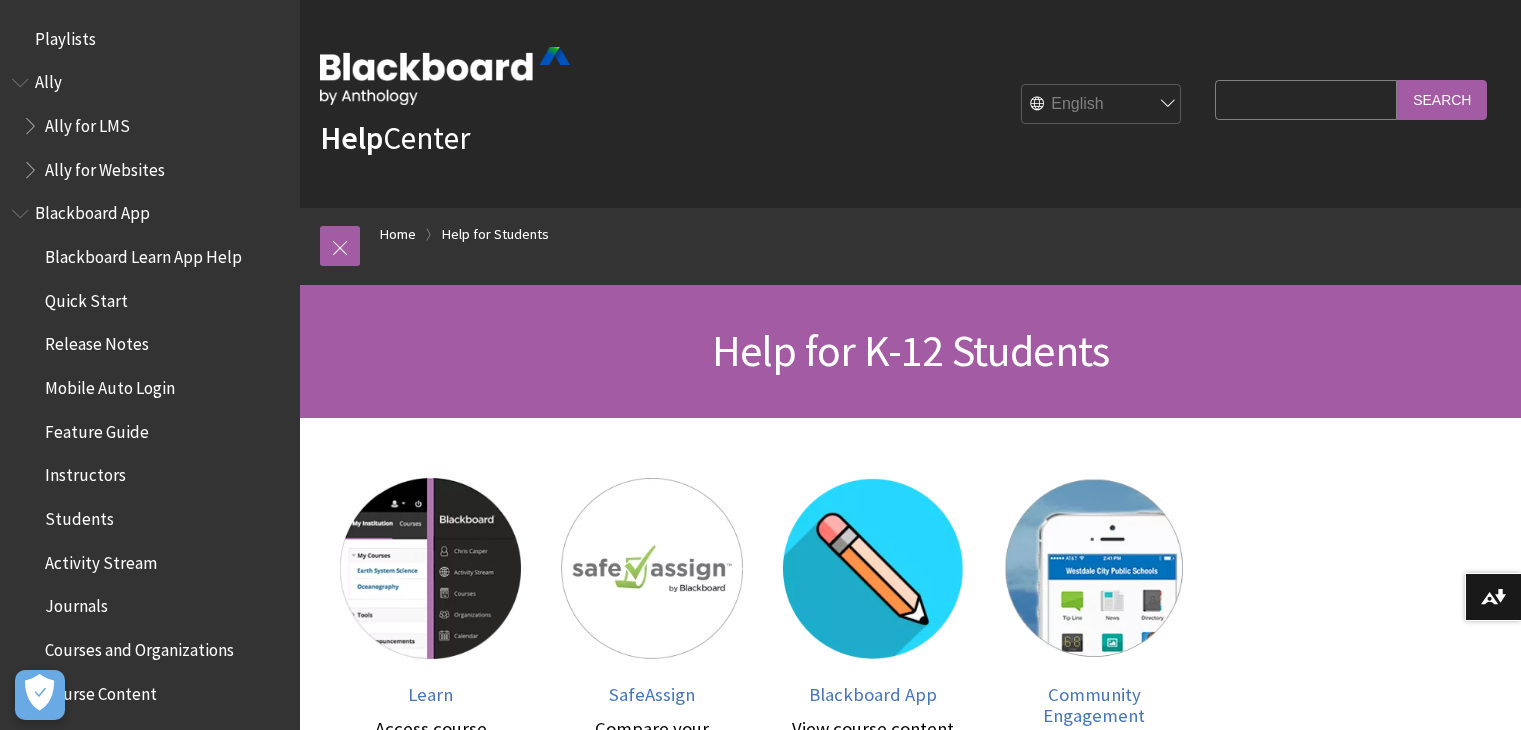 scroll, scrollTop: 0, scrollLeft: 0, axis: both 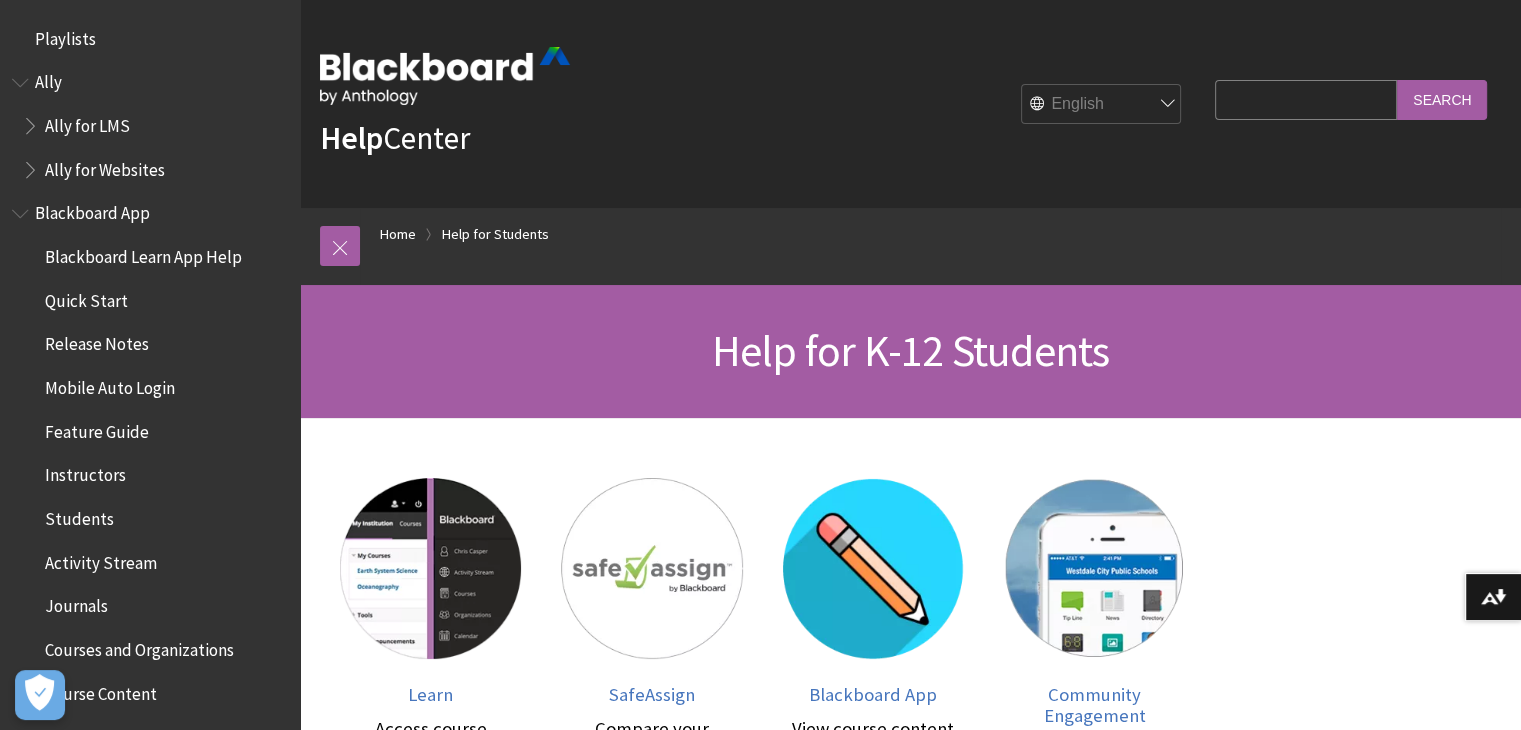 click on "Search Query" at bounding box center [1306, 99] 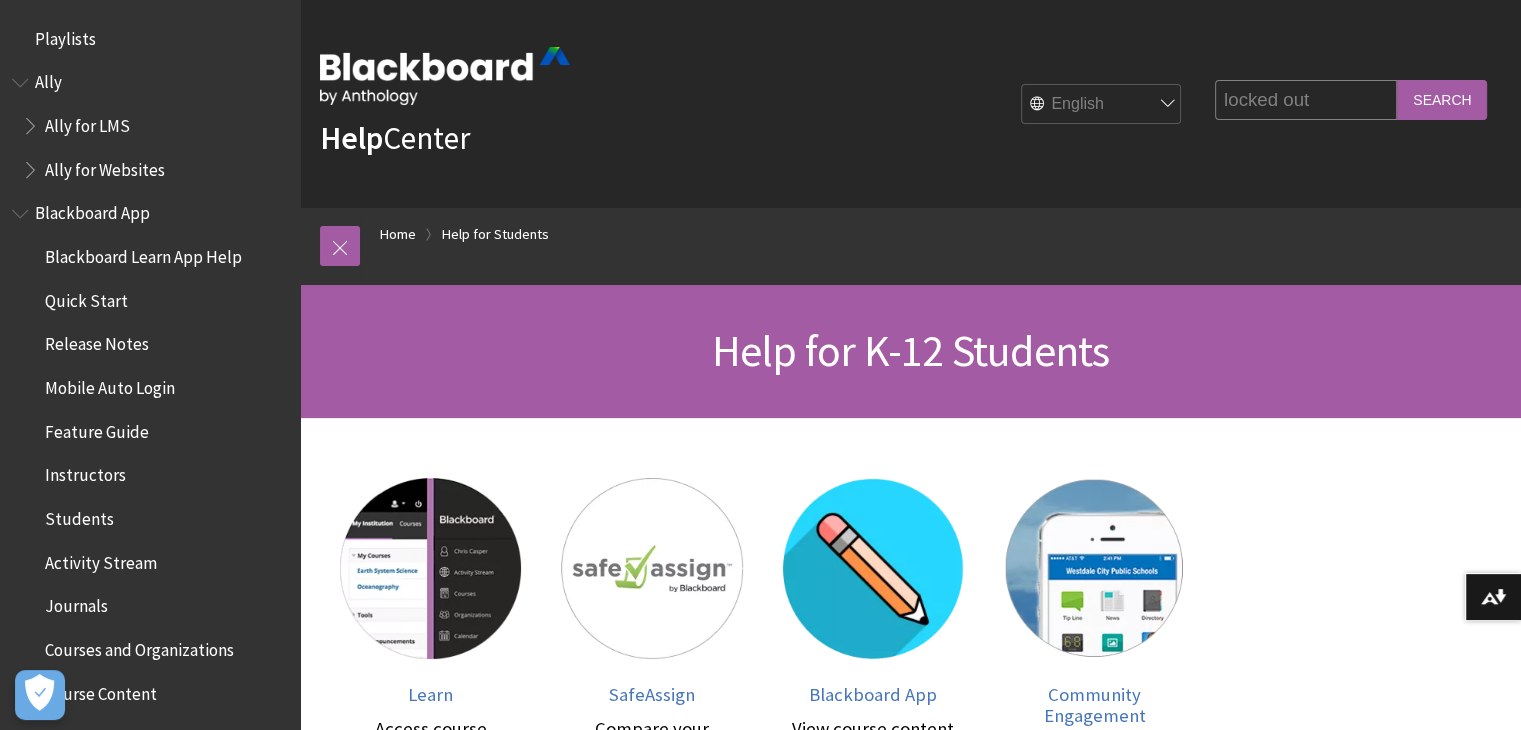 click on "Search" at bounding box center (1442, 99) 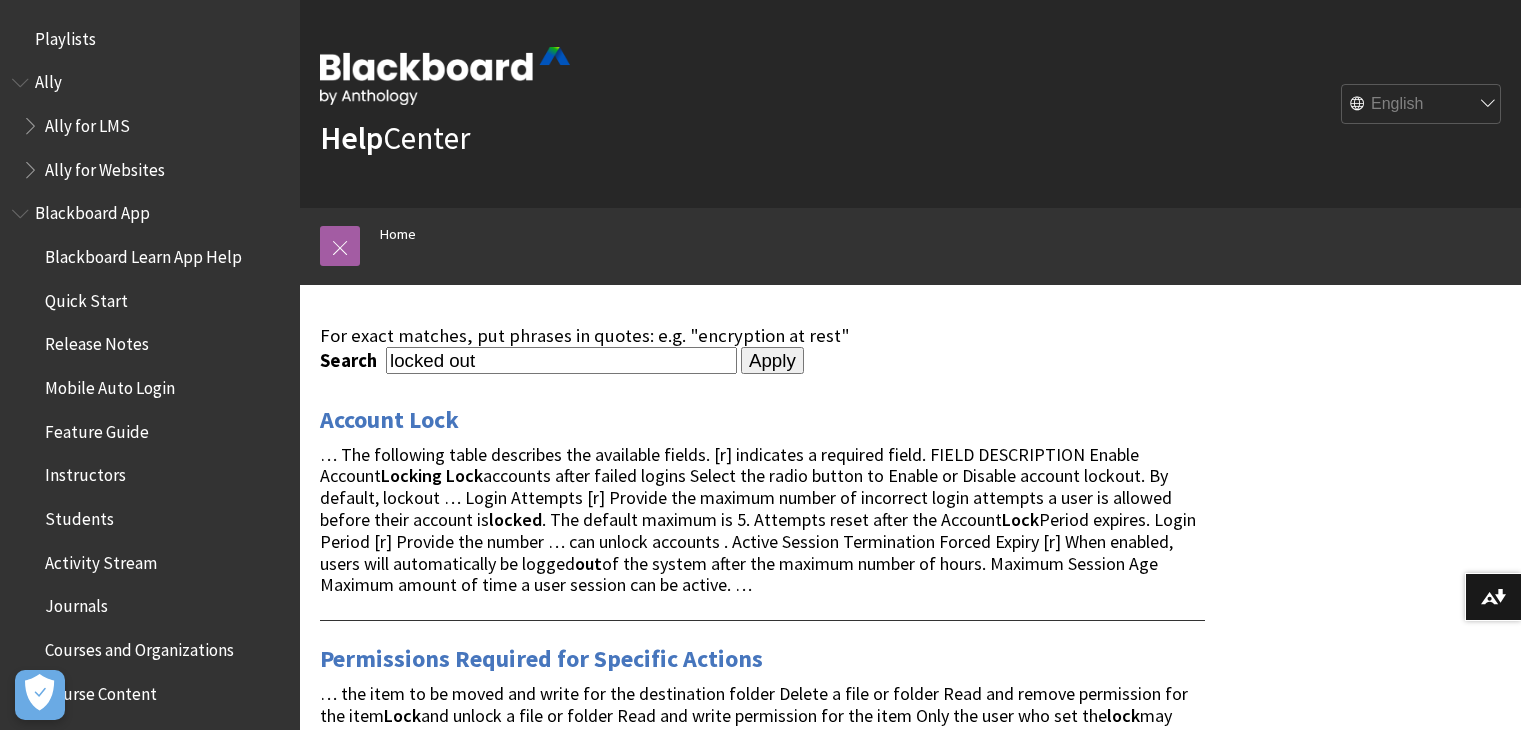 scroll, scrollTop: 0, scrollLeft: 0, axis: both 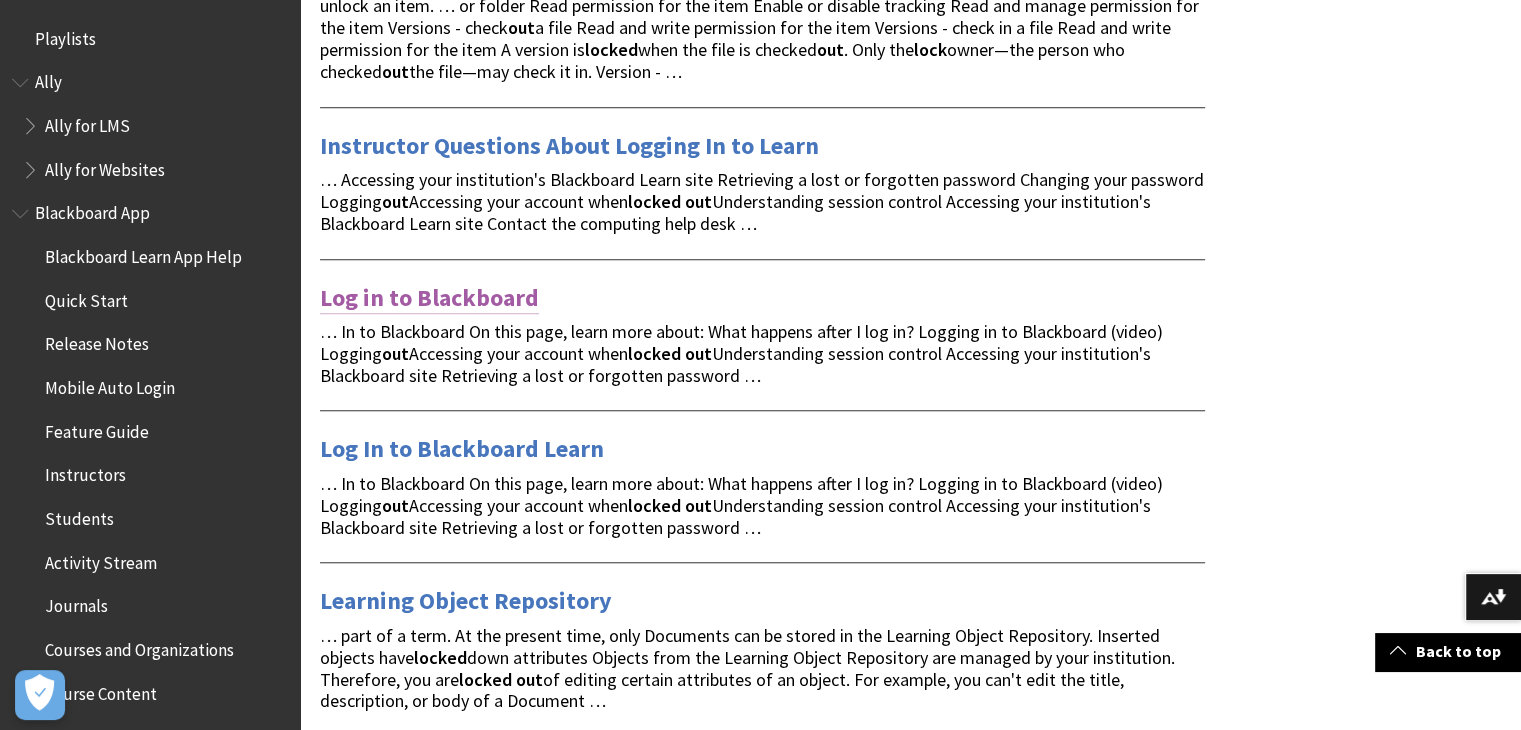 click on "Log in to Blackboard" at bounding box center (429, 298) 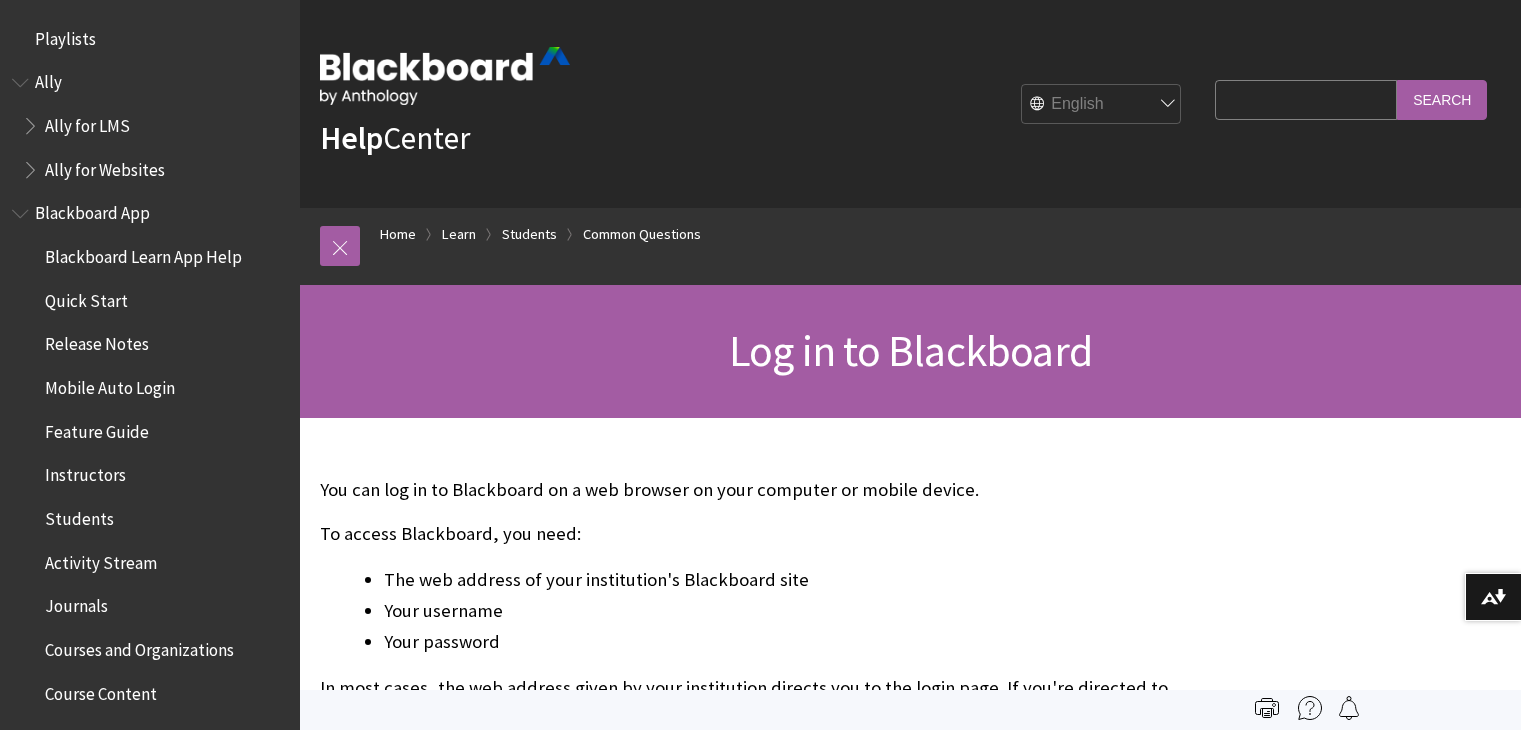 scroll, scrollTop: 0, scrollLeft: 0, axis: both 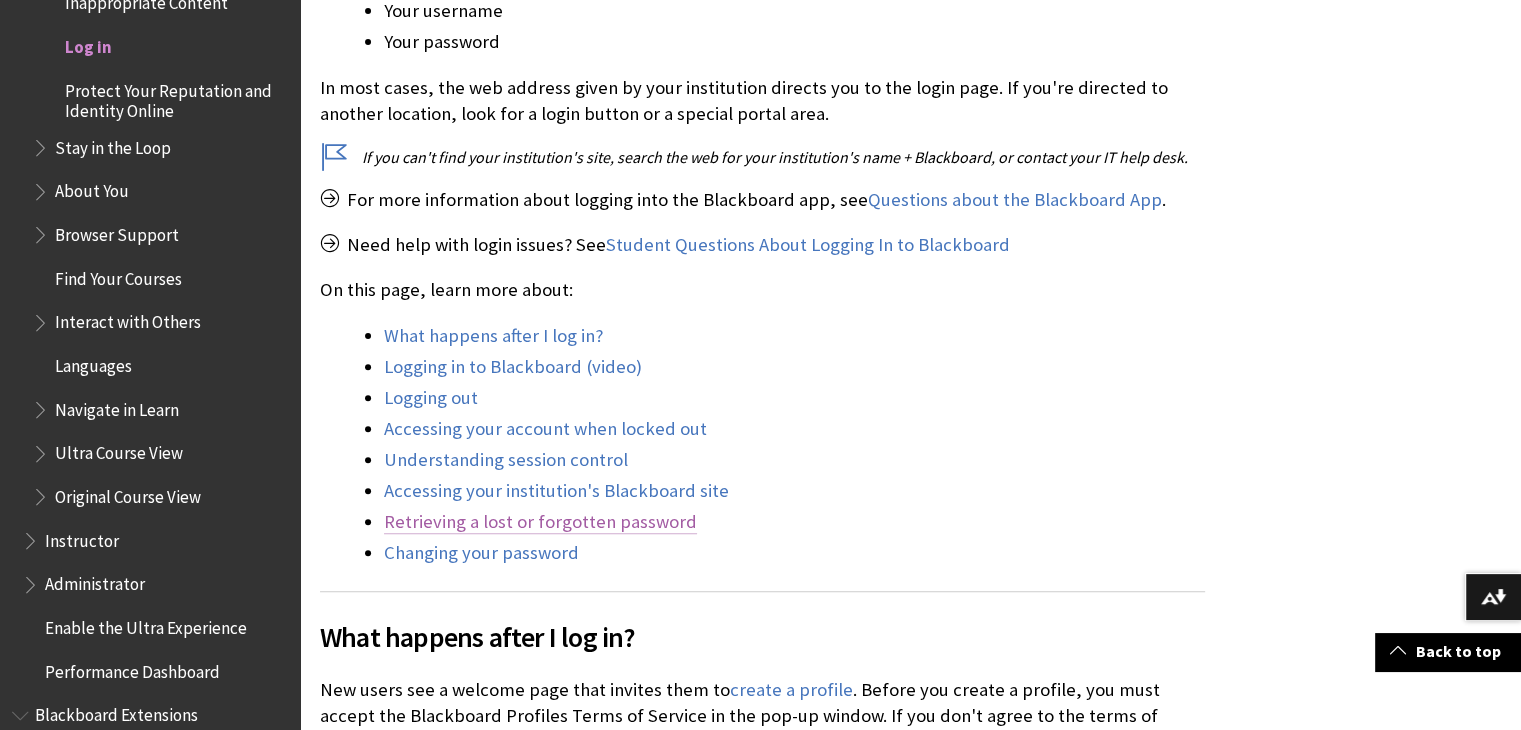 click on "Retrieving a lost or forgotten password" at bounding box center (540, 522) 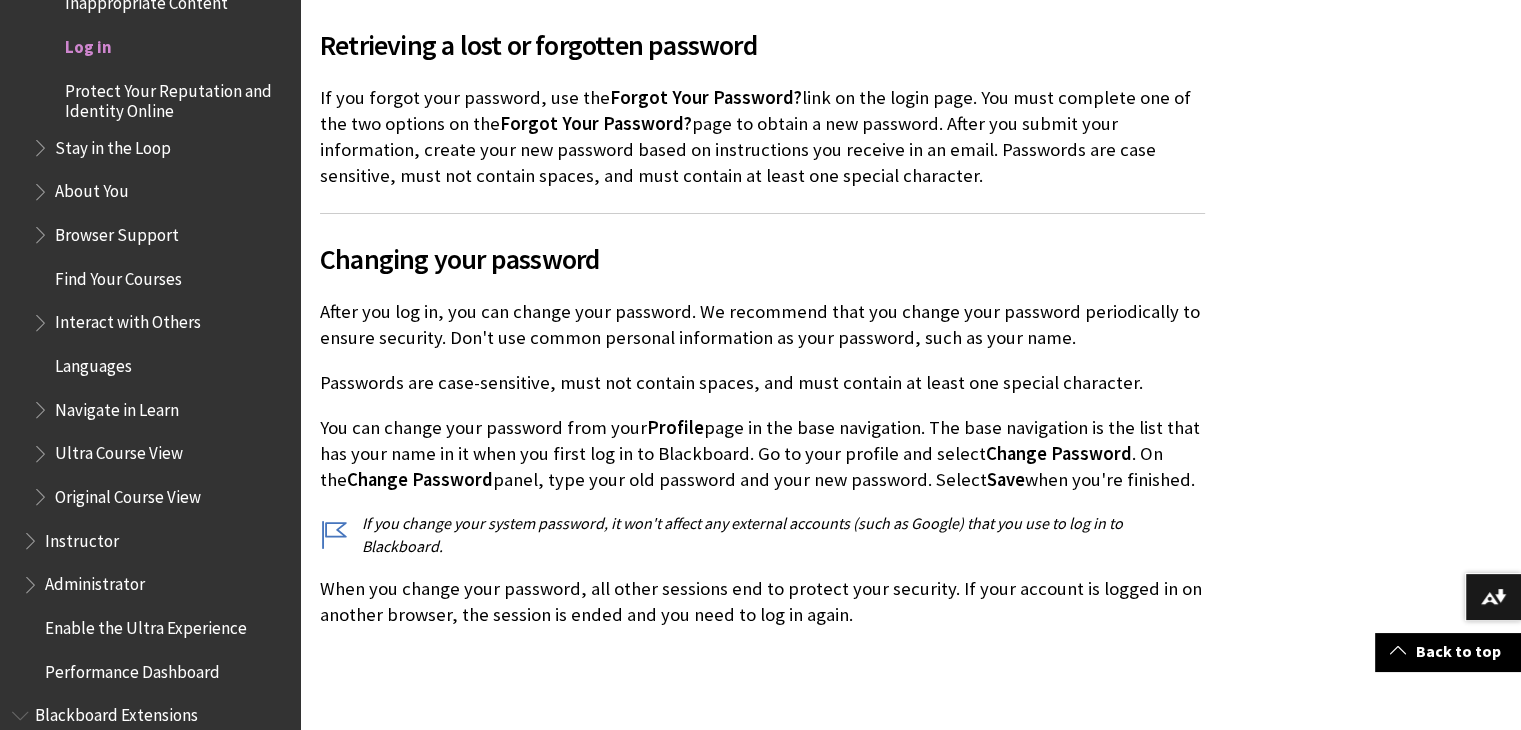 click on "Changing your password" at bounding box center [762, 259] 